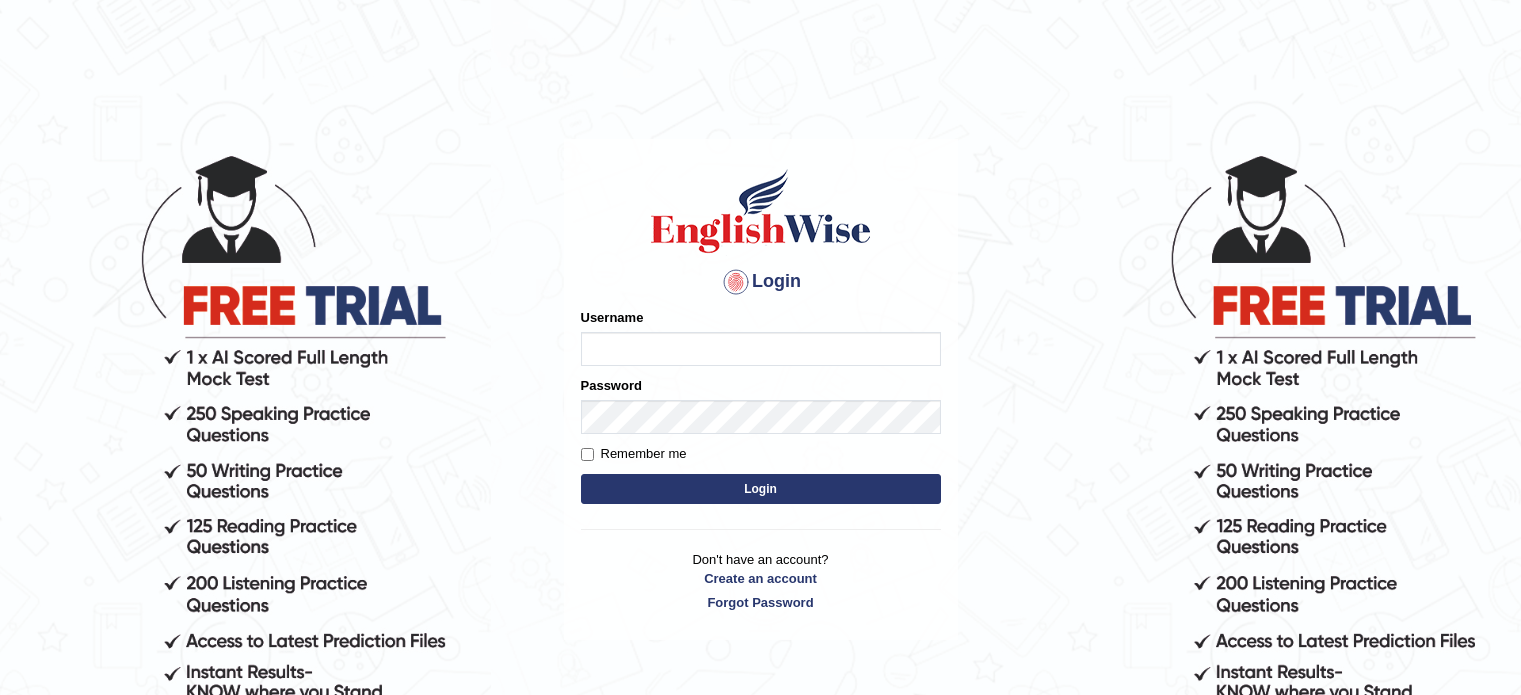 scroll, scrollTop: 0, scrollLeft: 0, axis: both 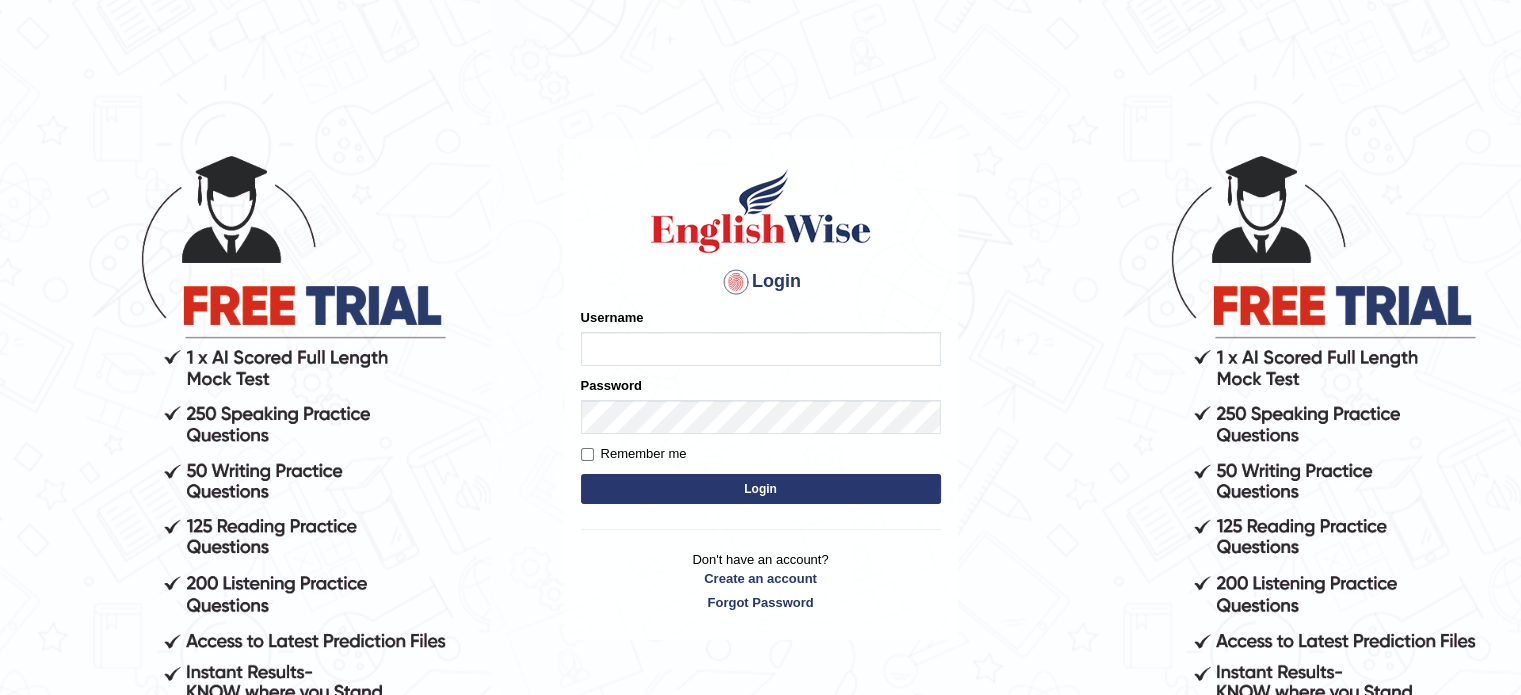 type on "anitarani2024" 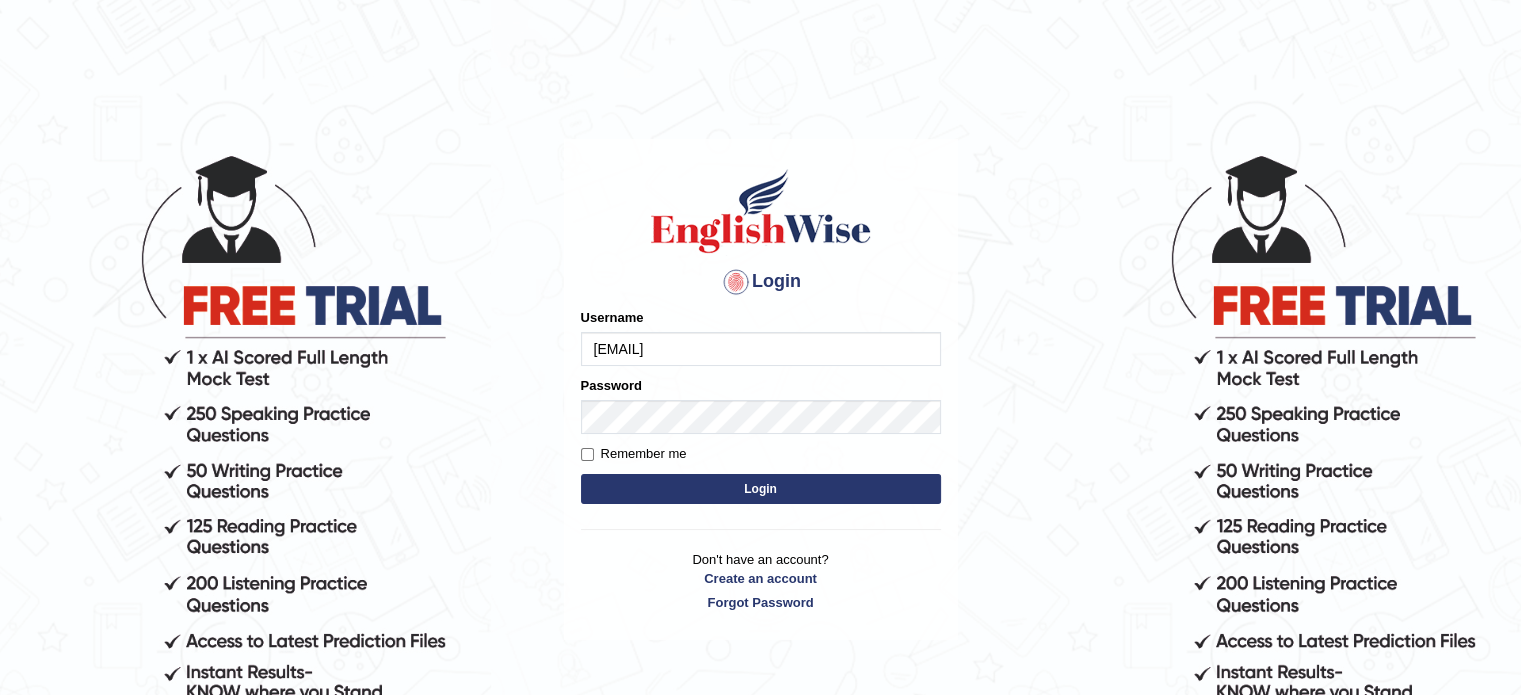 click on "Login" at bounding box center [761, 489] 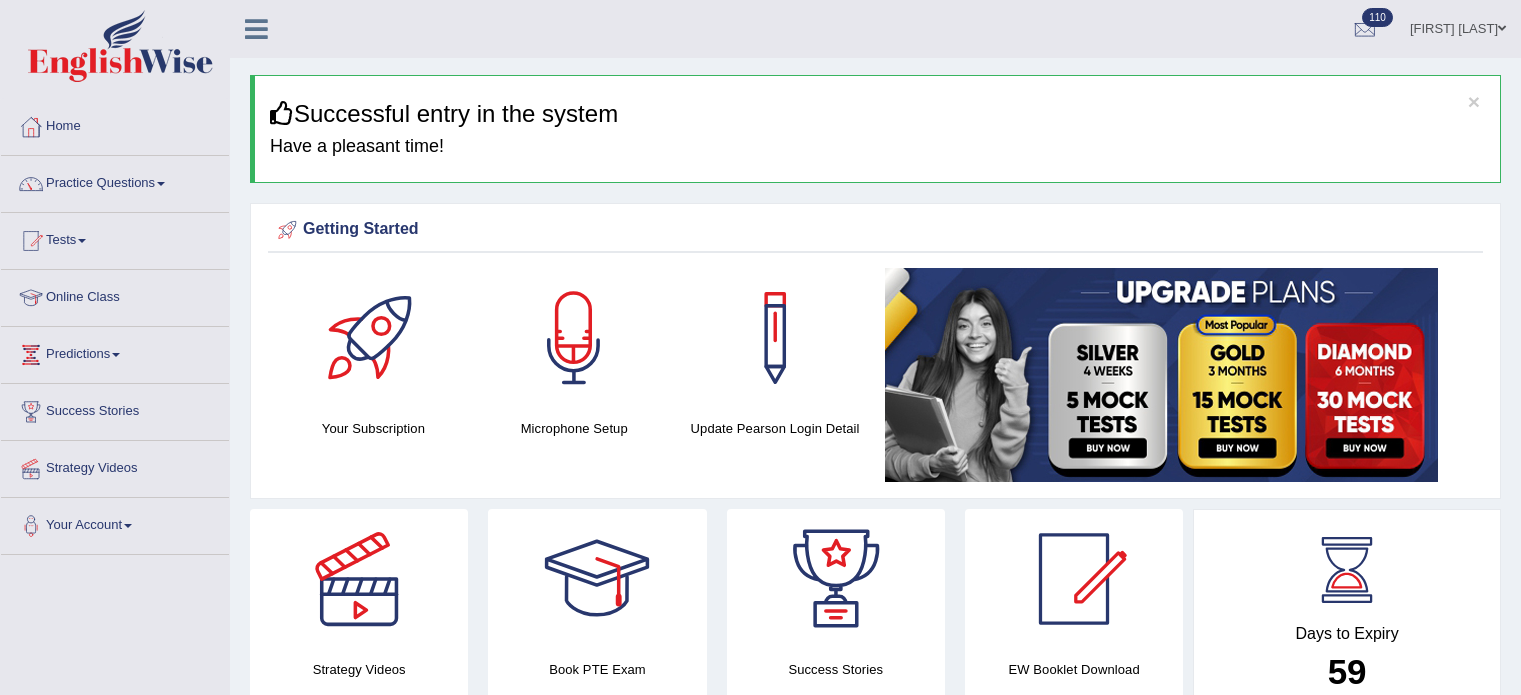 scroll, scrollTop: 0, scrollLeft: 0, axis: both 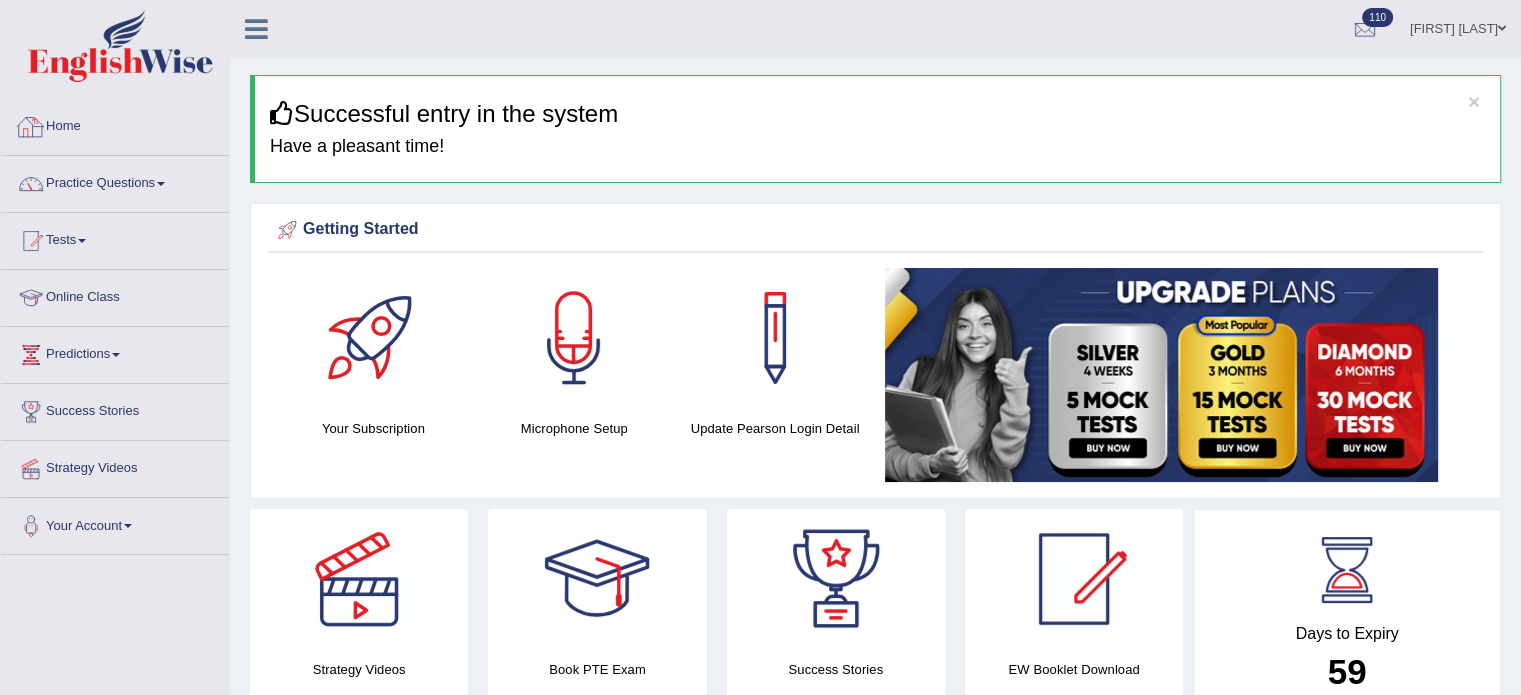 click on "Home" at bounding box center [115, 124] 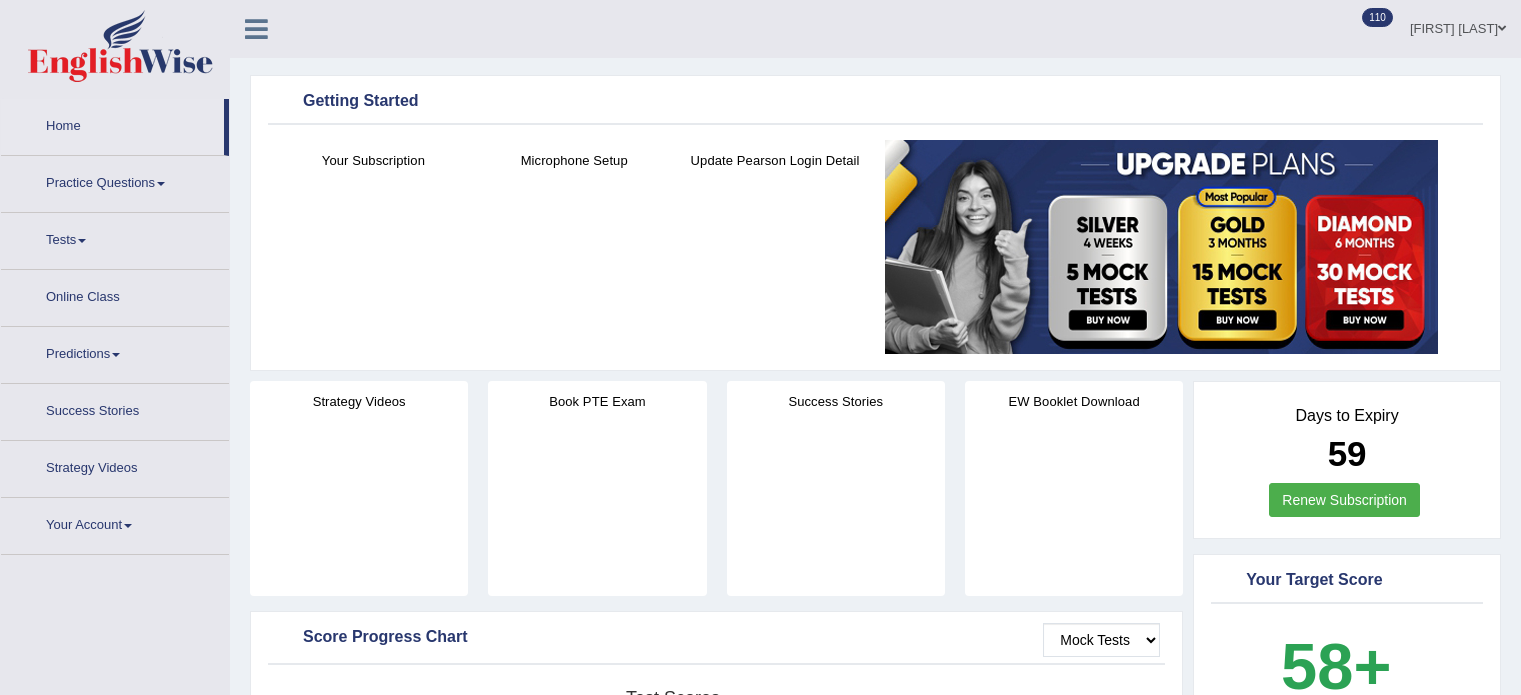 scroll, scrollTop: 0, scrollLeft: 0, axis: both 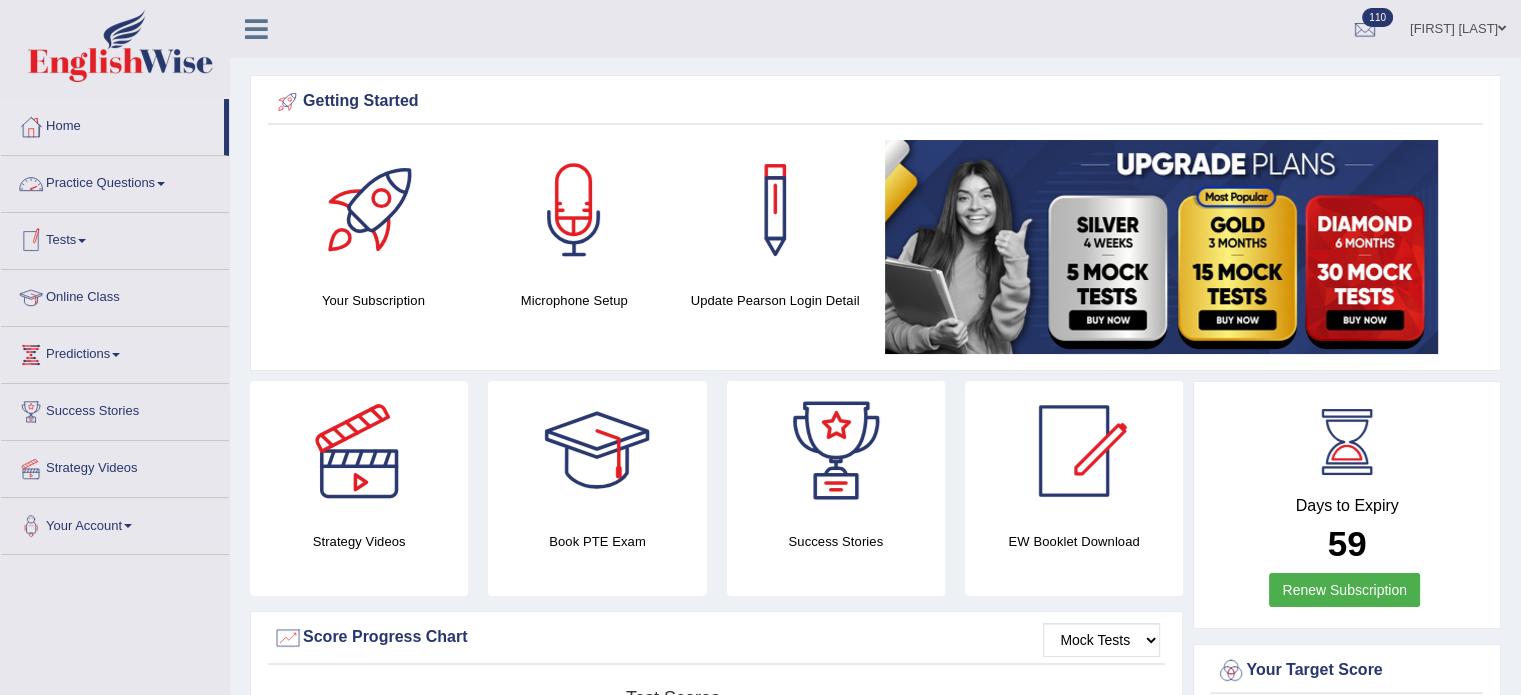 click on "Practice Questions" at bounding box center [115, 181] 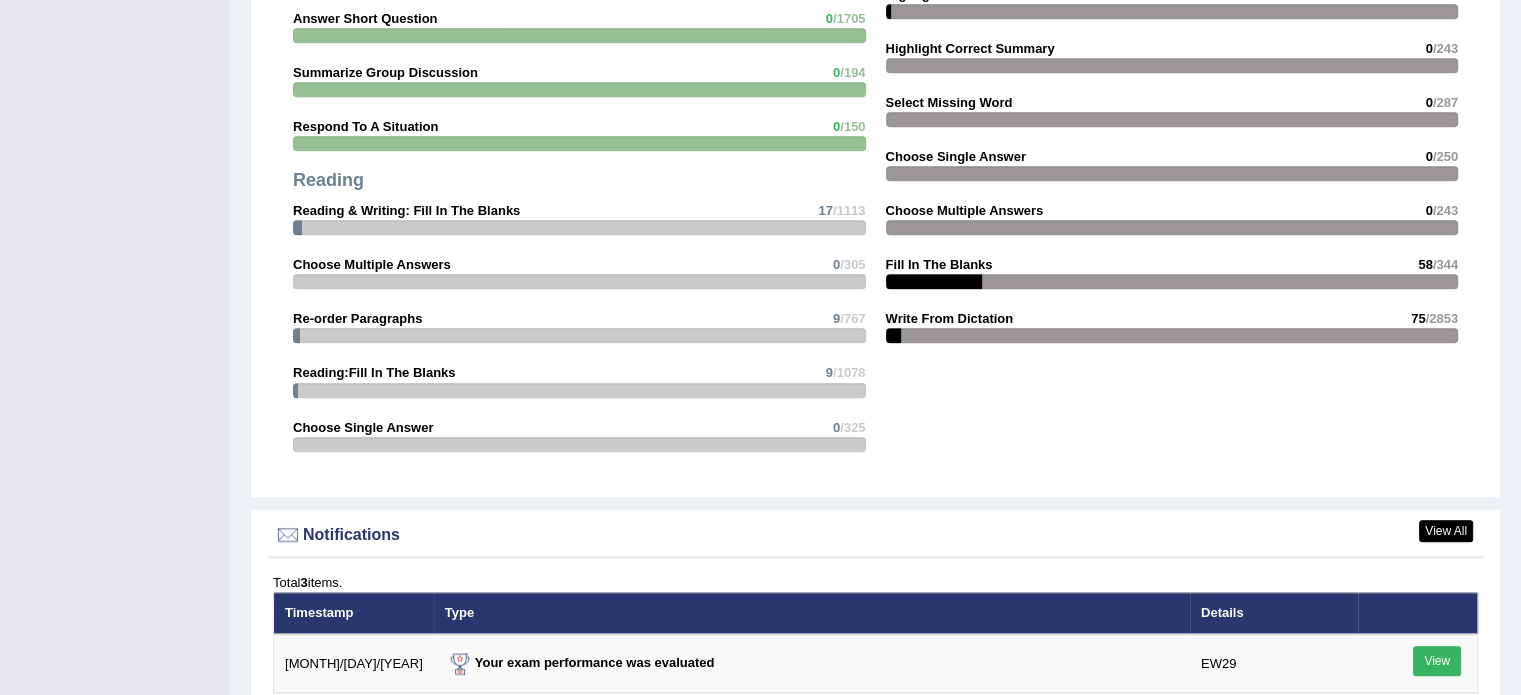 scroll, scrollTop: 2070, scrollLeft: 0, axis: vertical 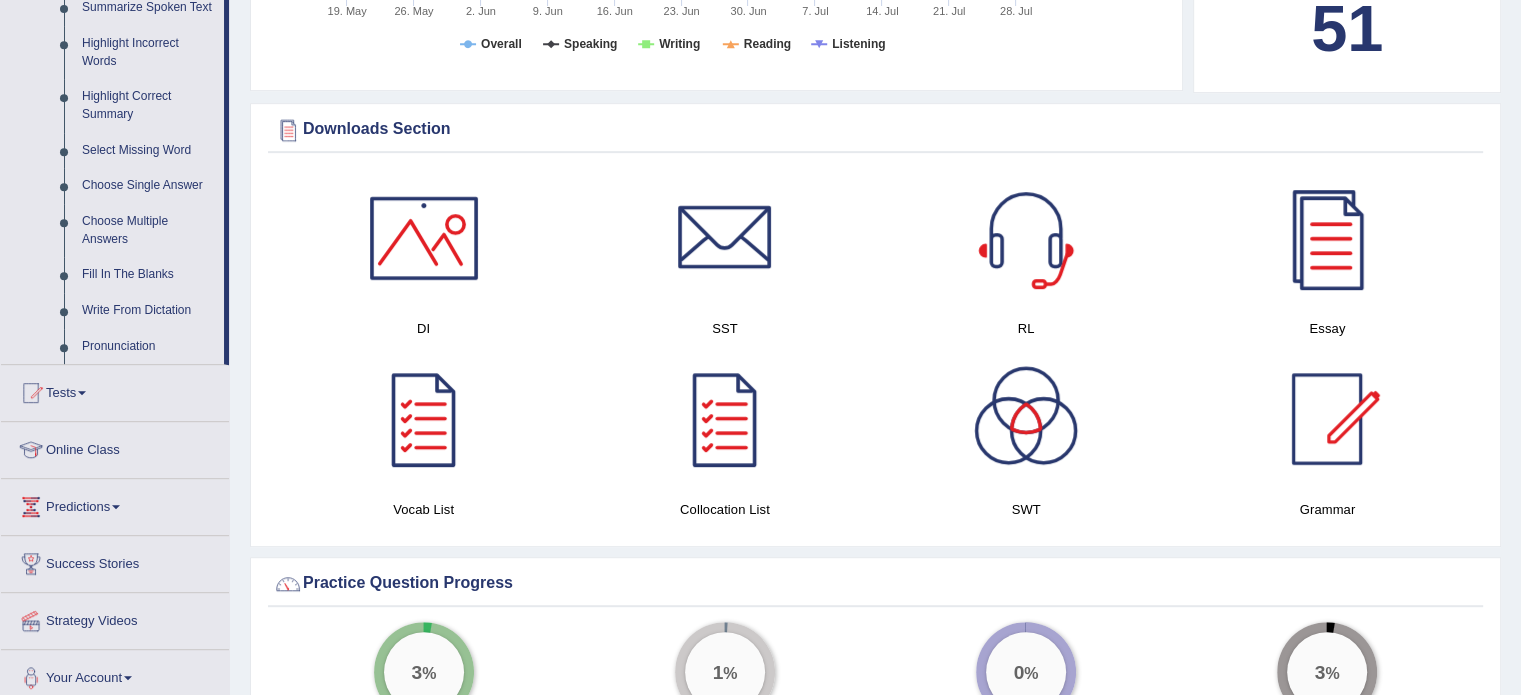 drag, startPoint x: 1535, startPoint y: 121, endPoint x: 1524, endPoint y: 291, distance: 170.35551 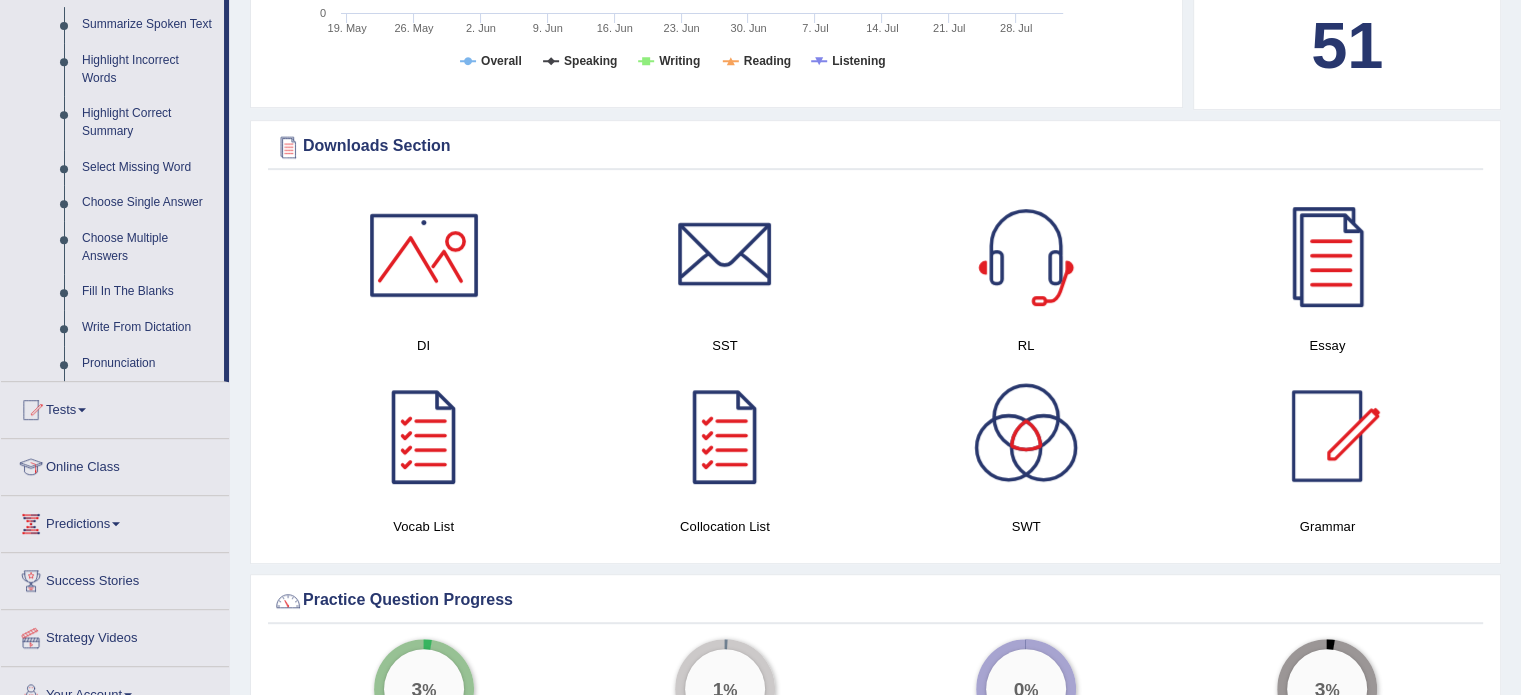 click on "Online Class" at bounding box center [115, 464] 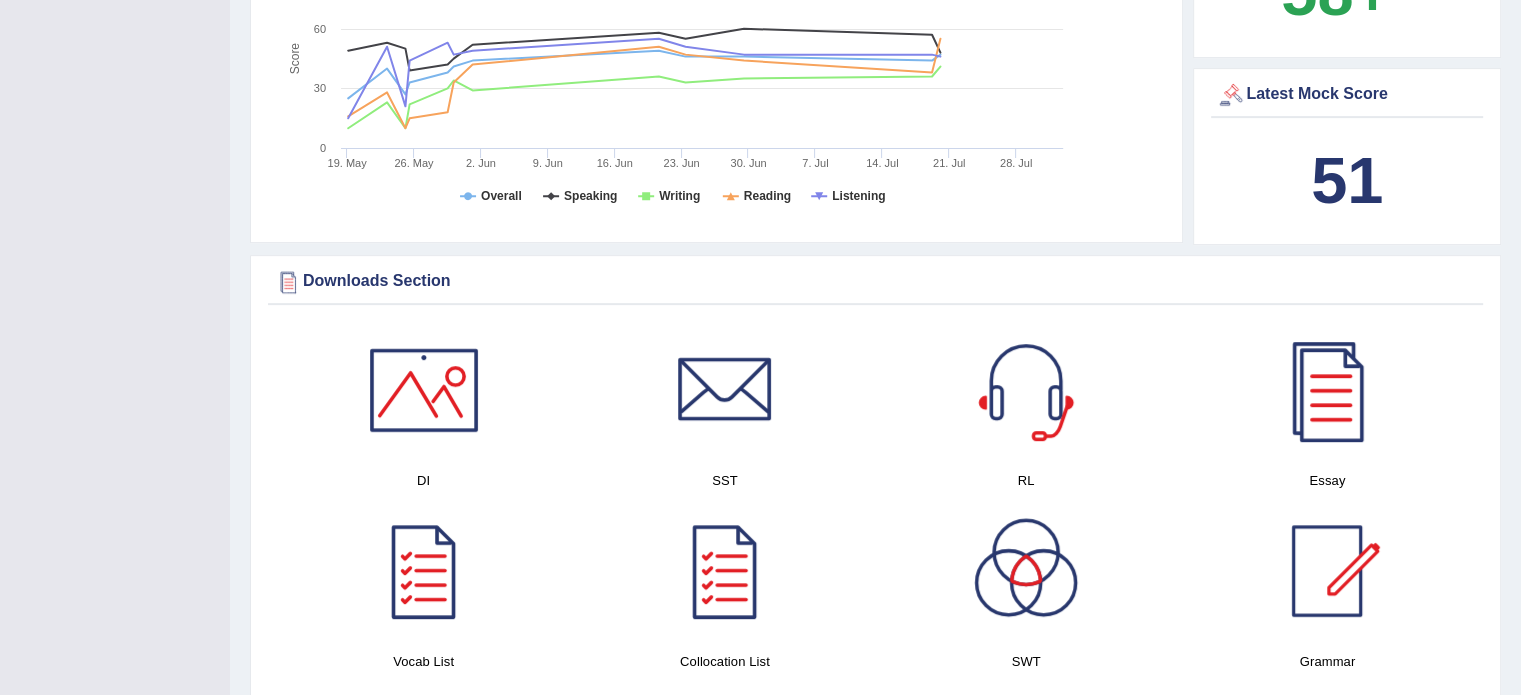 scroll, scrollTop: 335, scrollLeft: 0, axis: vertical 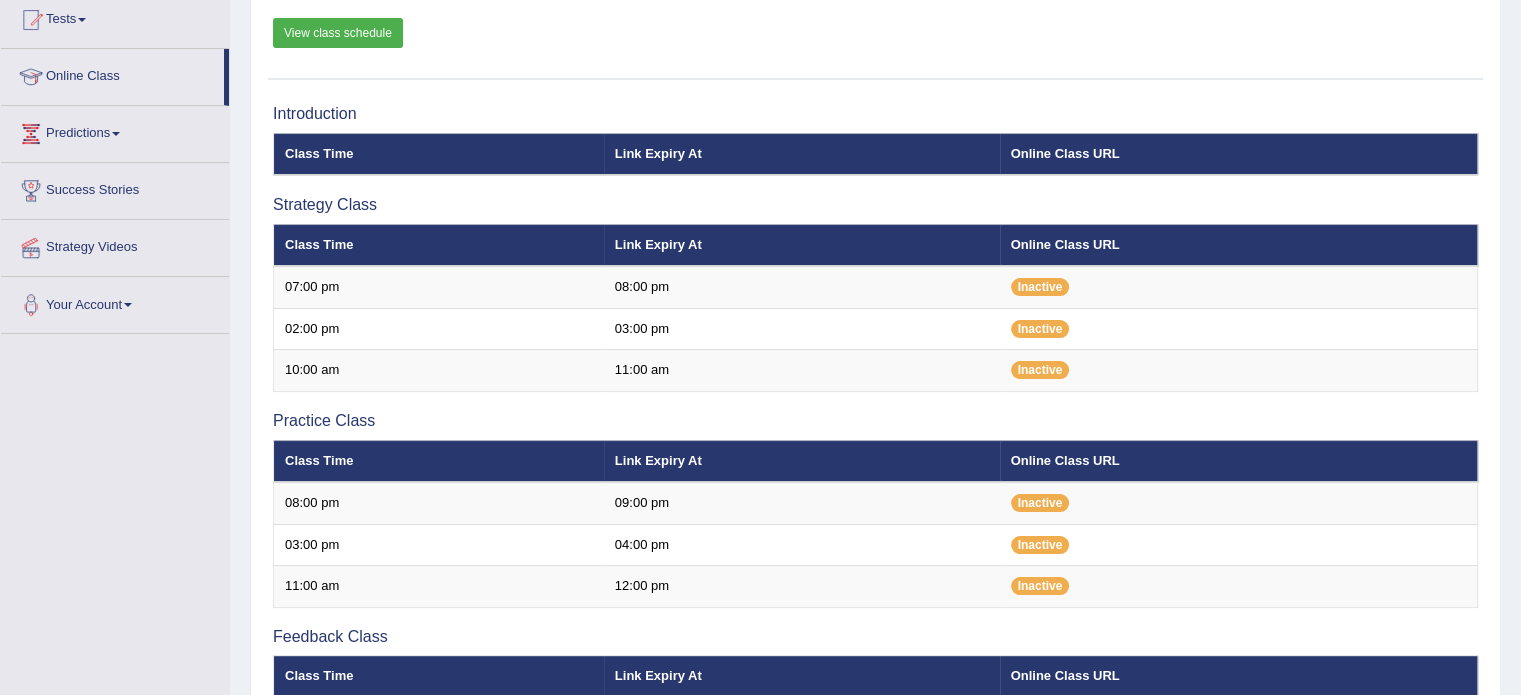 click on "View class schedule" at bounding box center (338, 33) 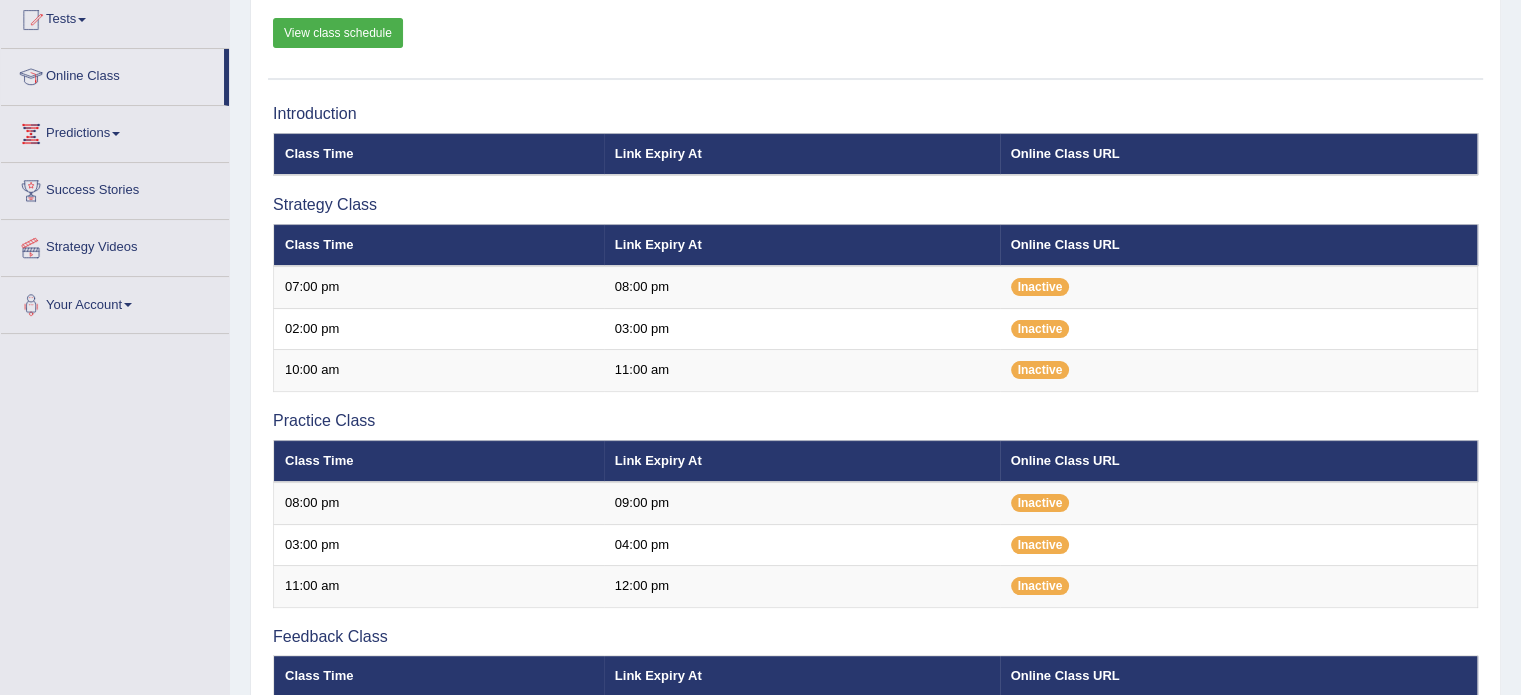scroll, scrollTop: 0, scrollLeft: 0, axis: both 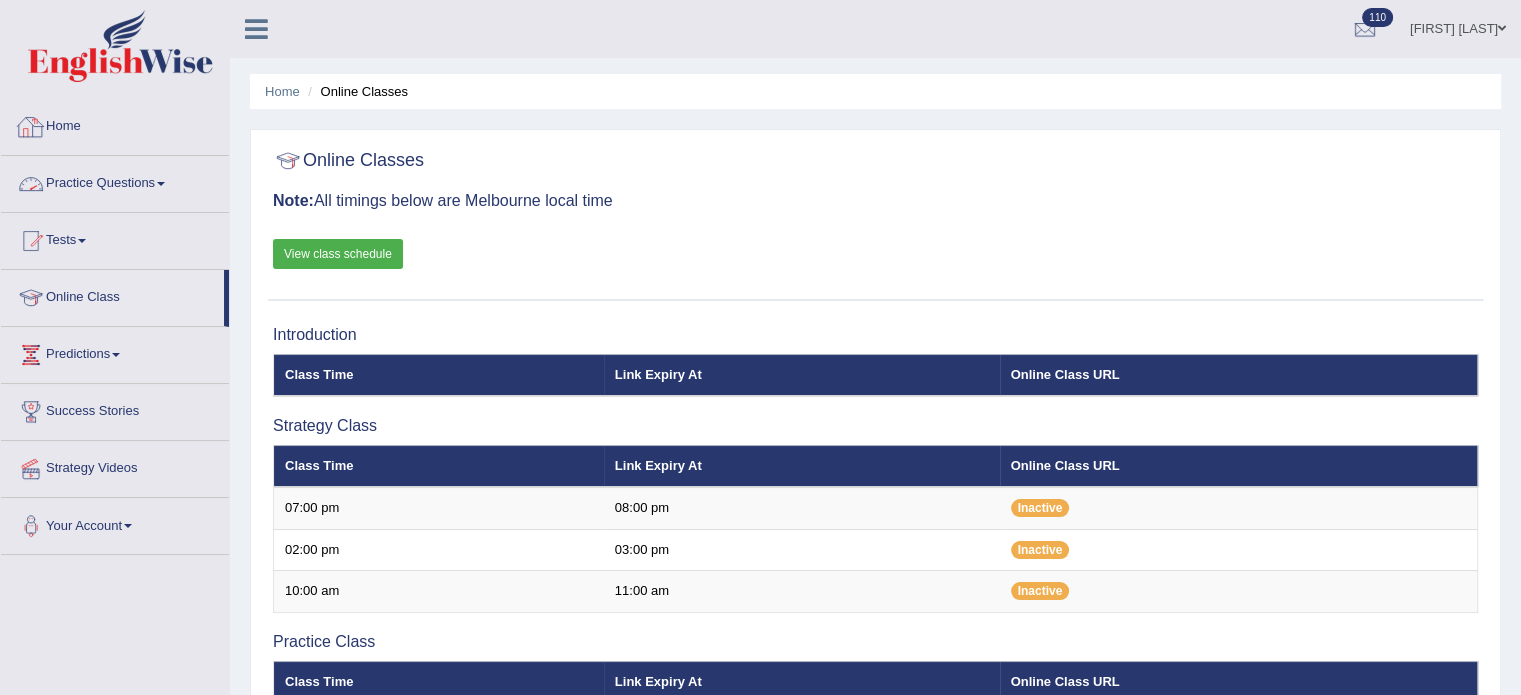 click on "Practice Questions" at bounding box center [115, 181] 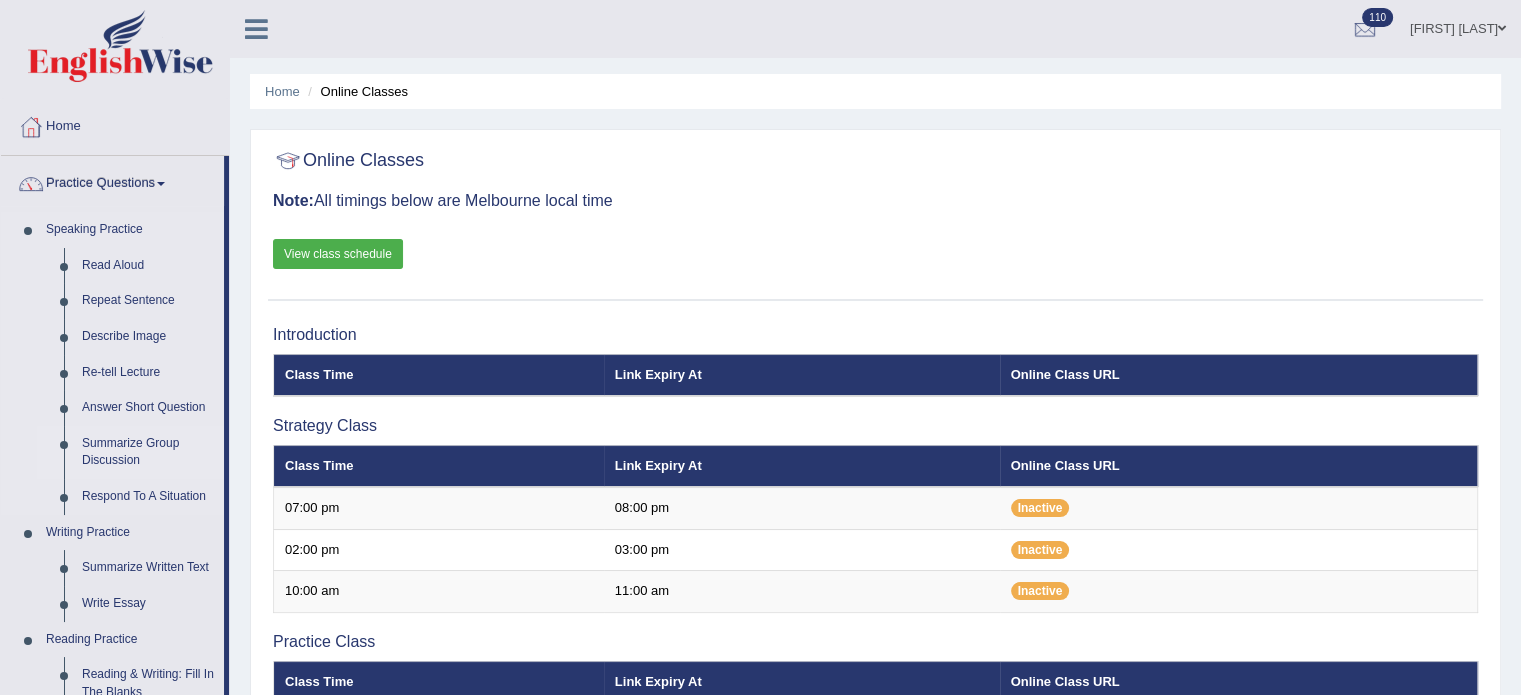 click on "Summarize Group Discussion" at bounding box center [148, 452] 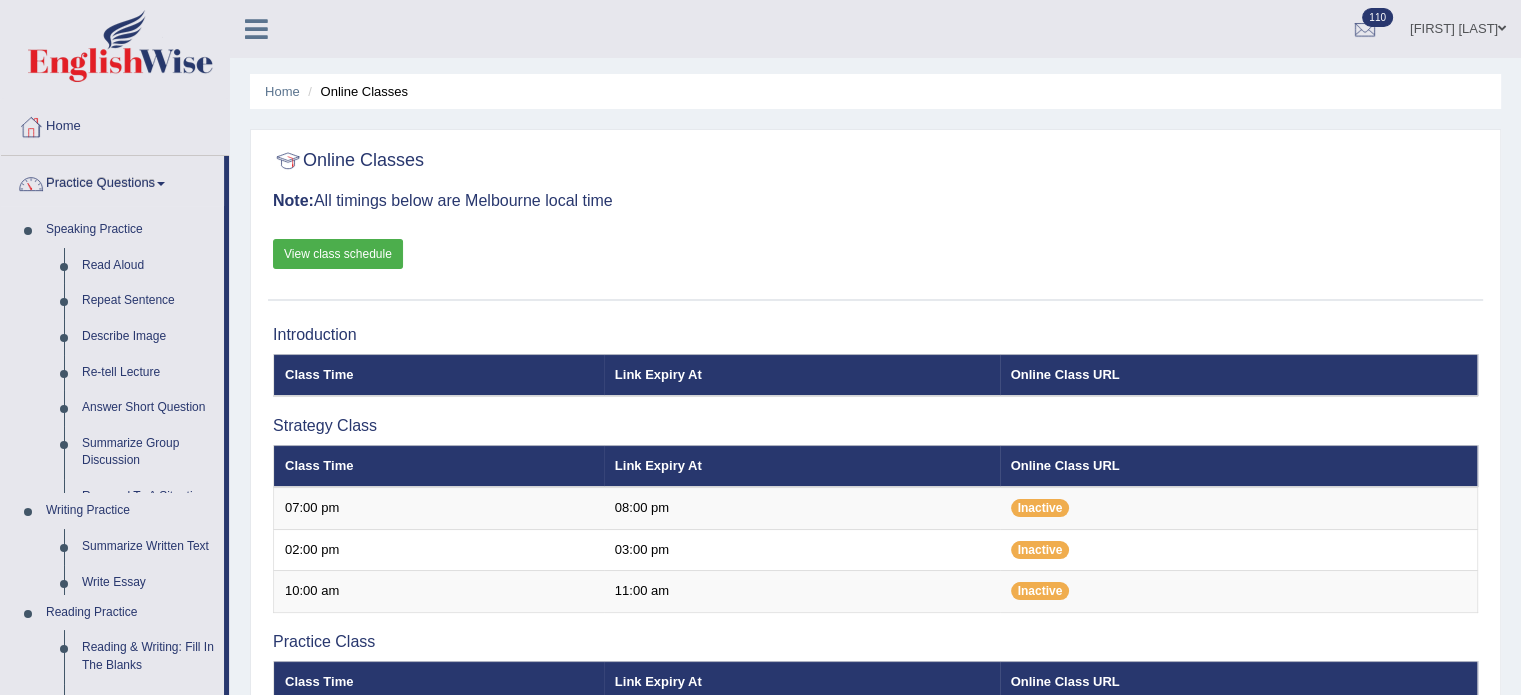 click on "Strategy Videos" at bounding box center (115, 1440) 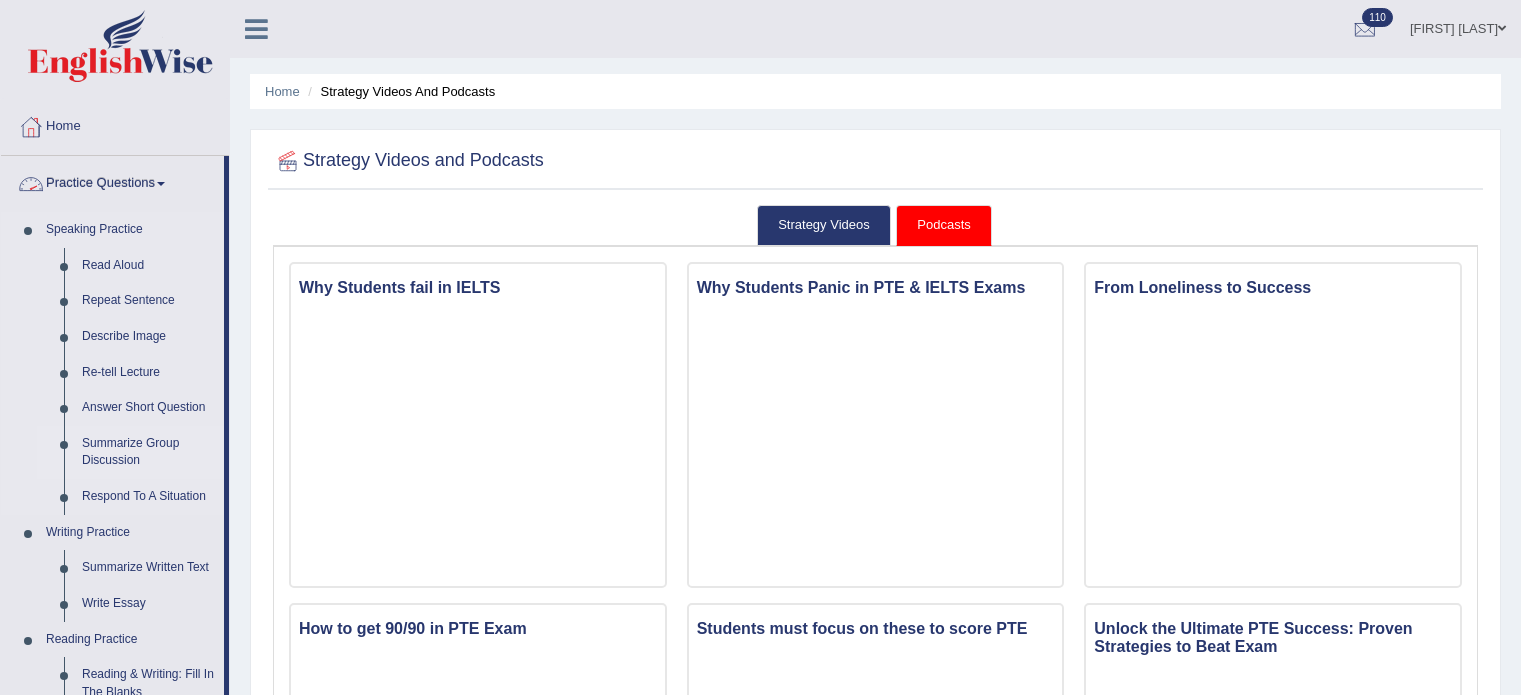 scroll, scrollTop: 0, scrollLeft: 0, axis: both 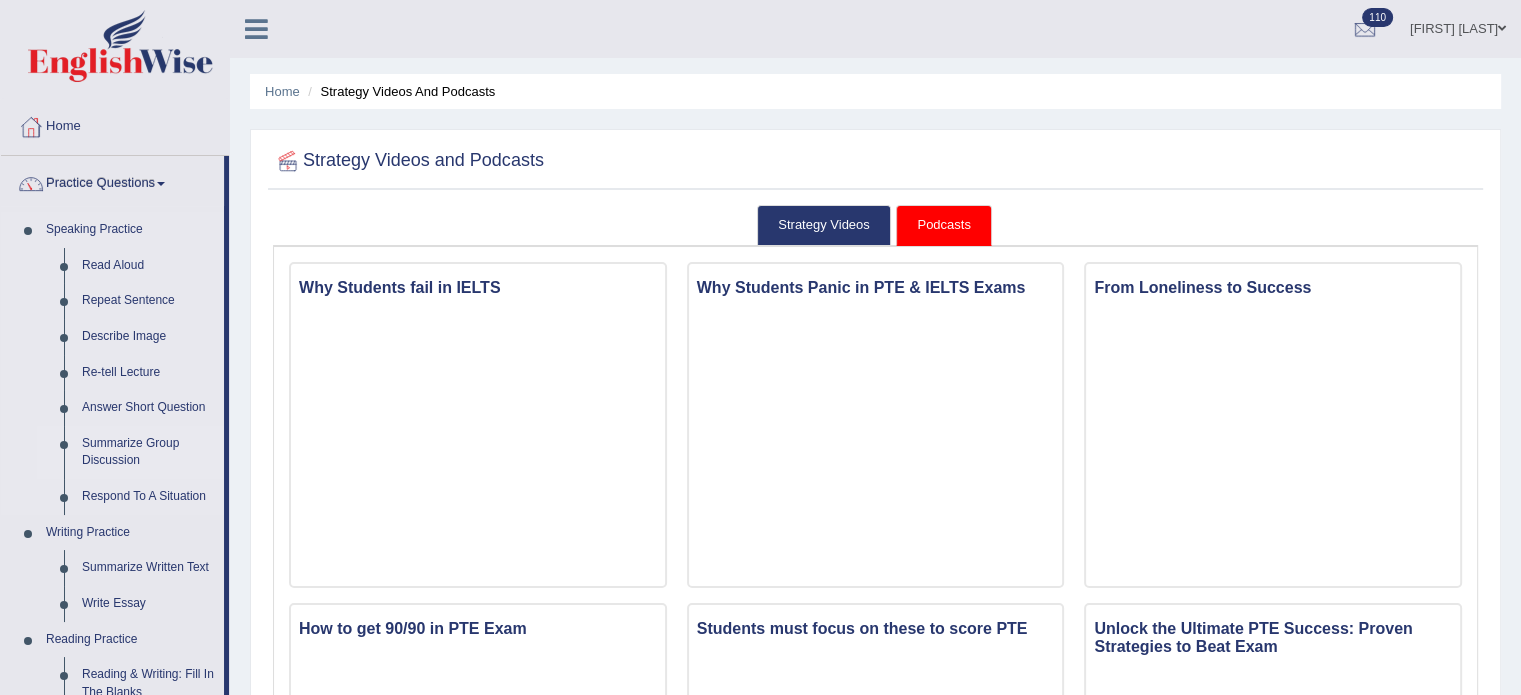 click on "Summarize Group Discussion" at bounding box center [148, 452] 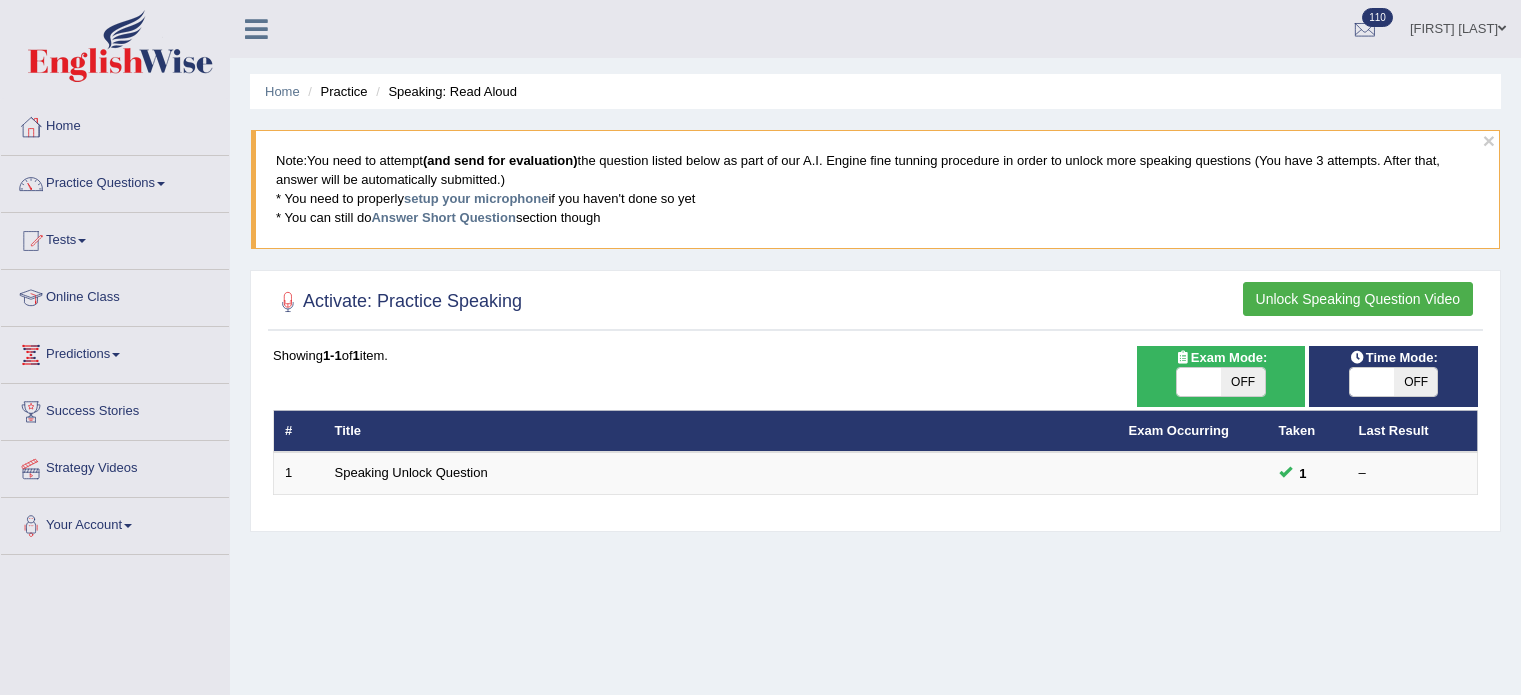 scroll, scrollTop: 0, scrollLeft: 0, axis: both 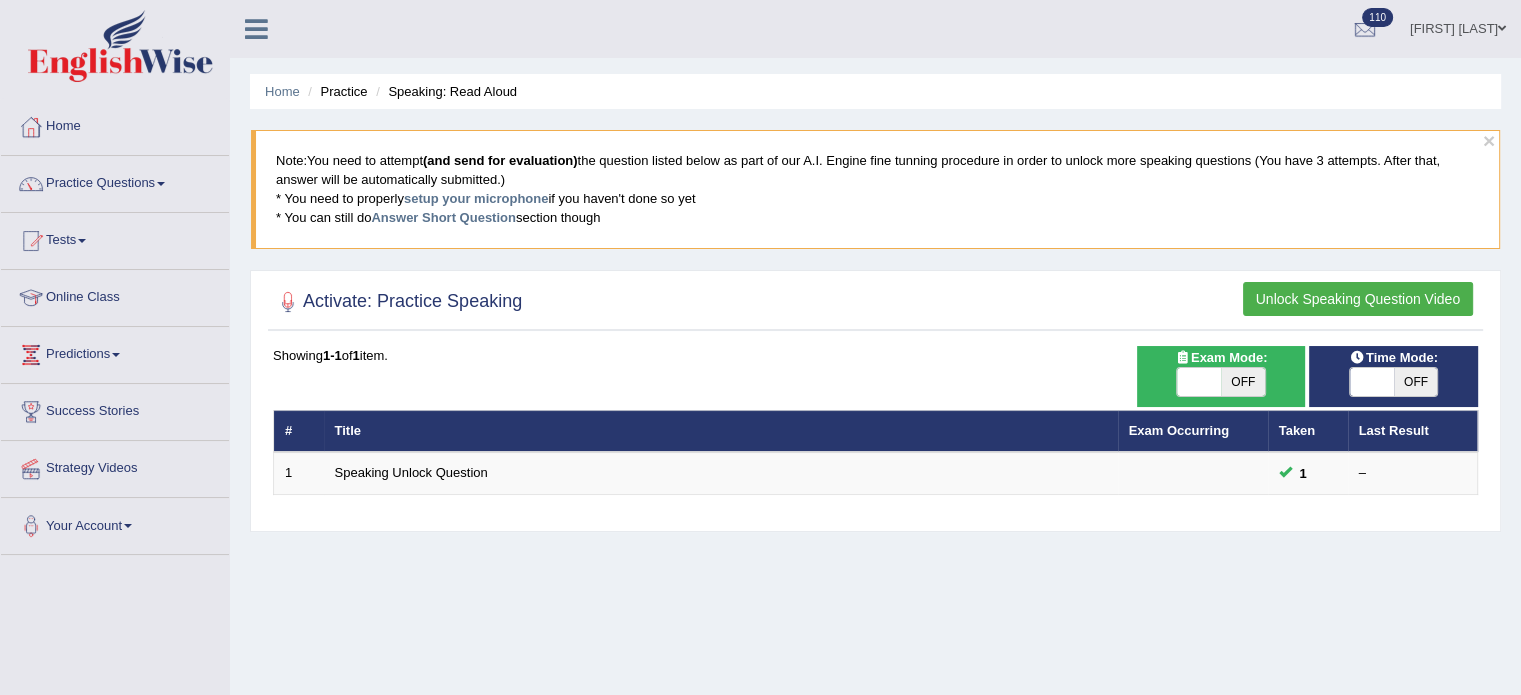 click on "OFF" at bounding box center (1243, 382) 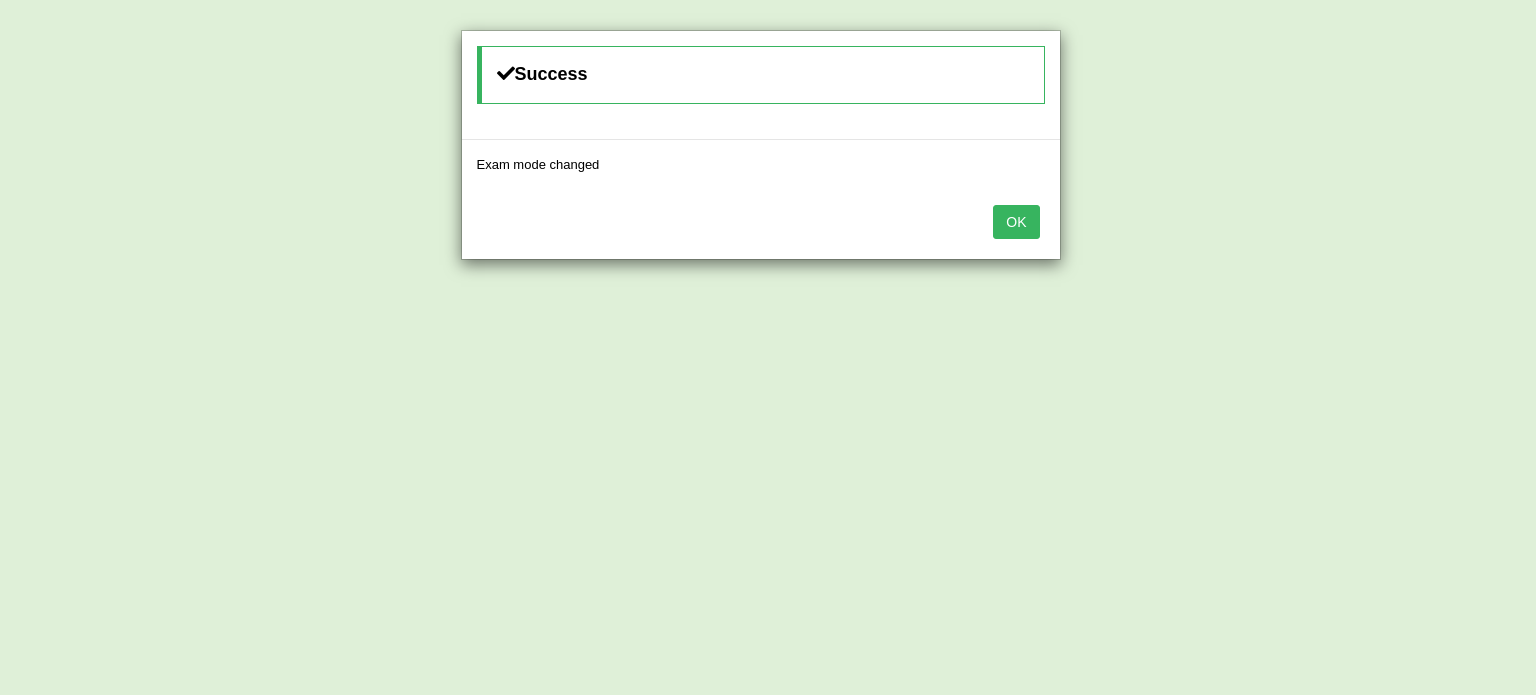 click on "OK" at bounding box center [1016, 222] 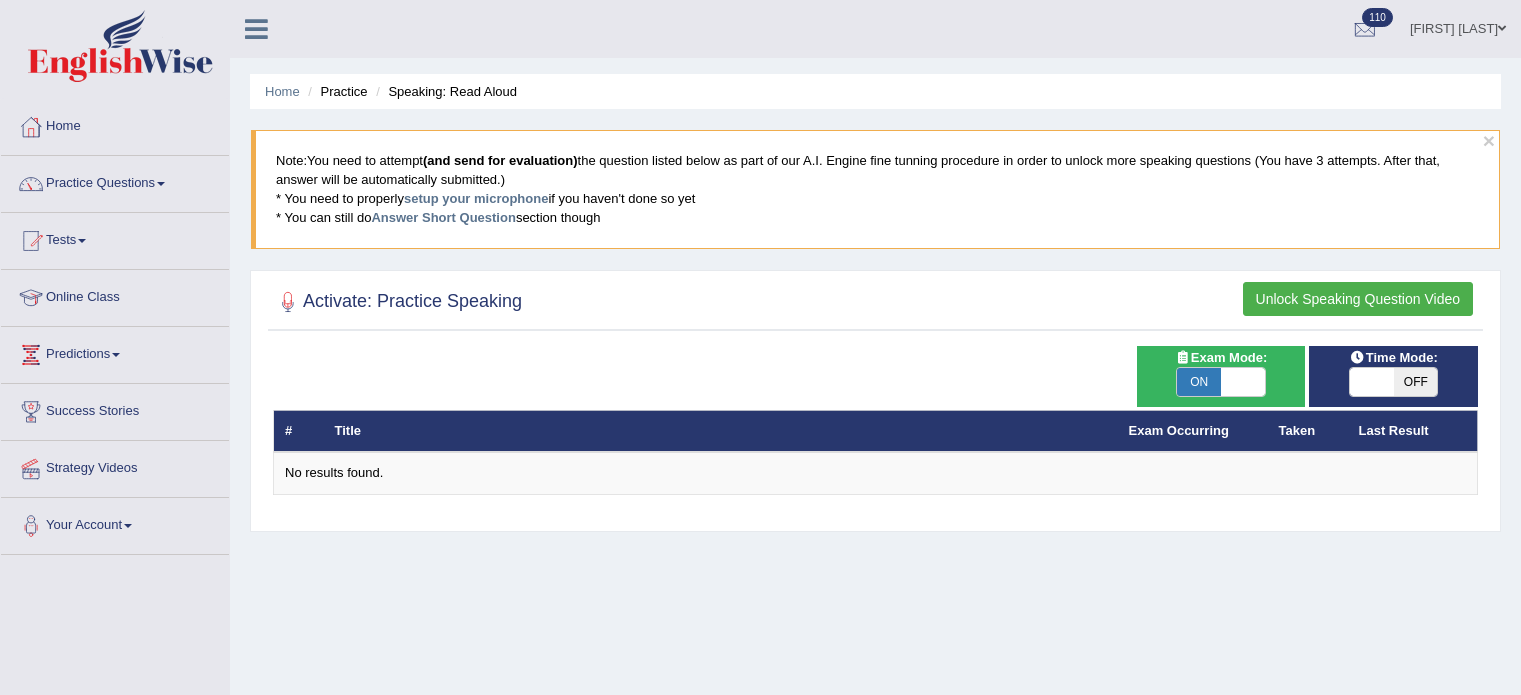 scroll, scrollTop: 0, scrollLeft: 0, axis: both 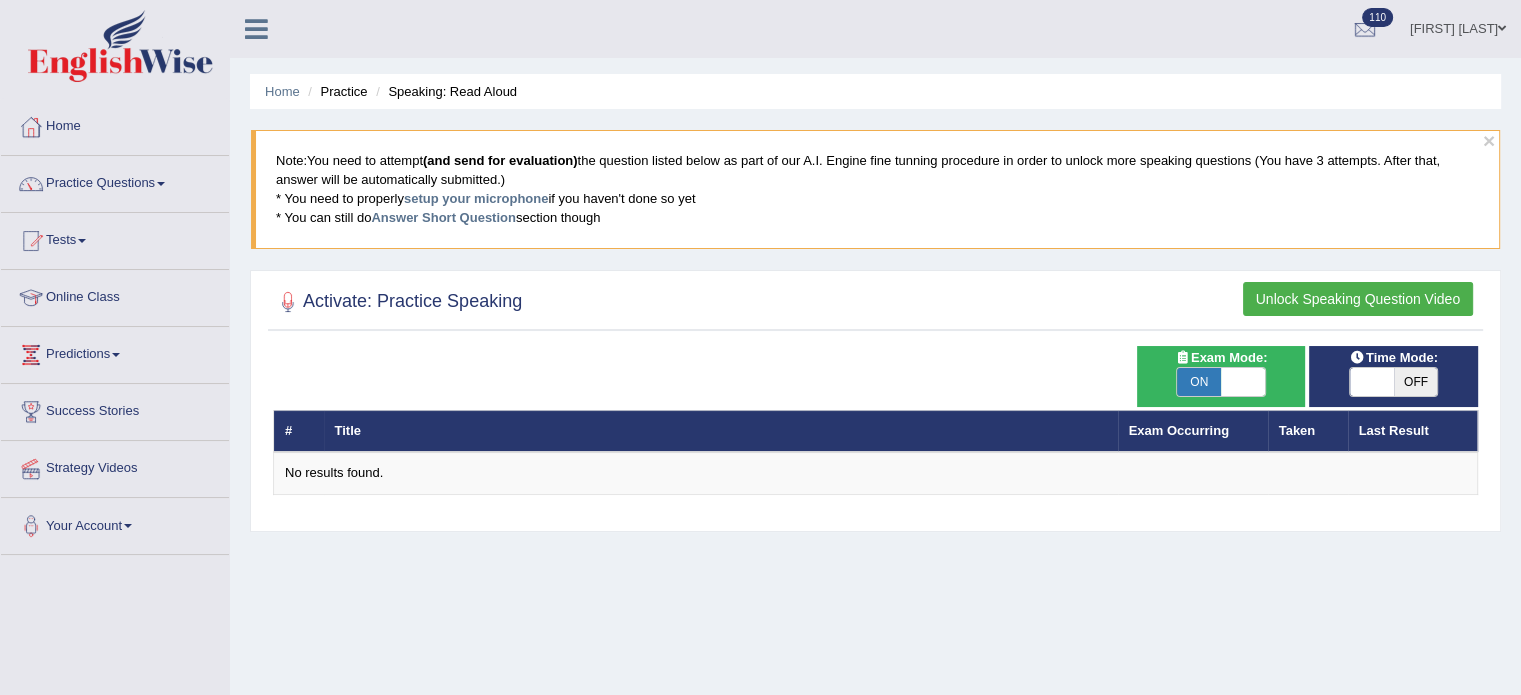 click on "OFF" at bounding box center (1416, 382) 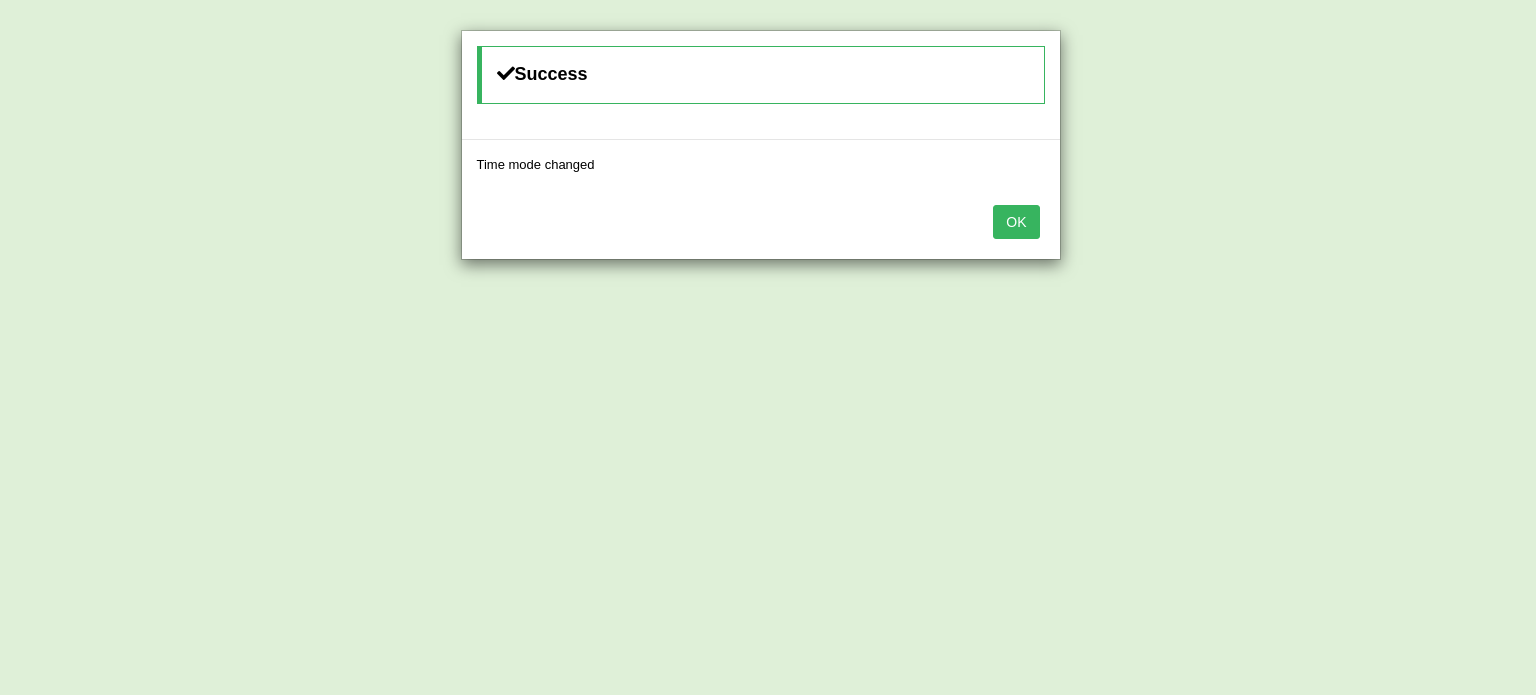 click on "OK" at bounding box center [1016, 222] 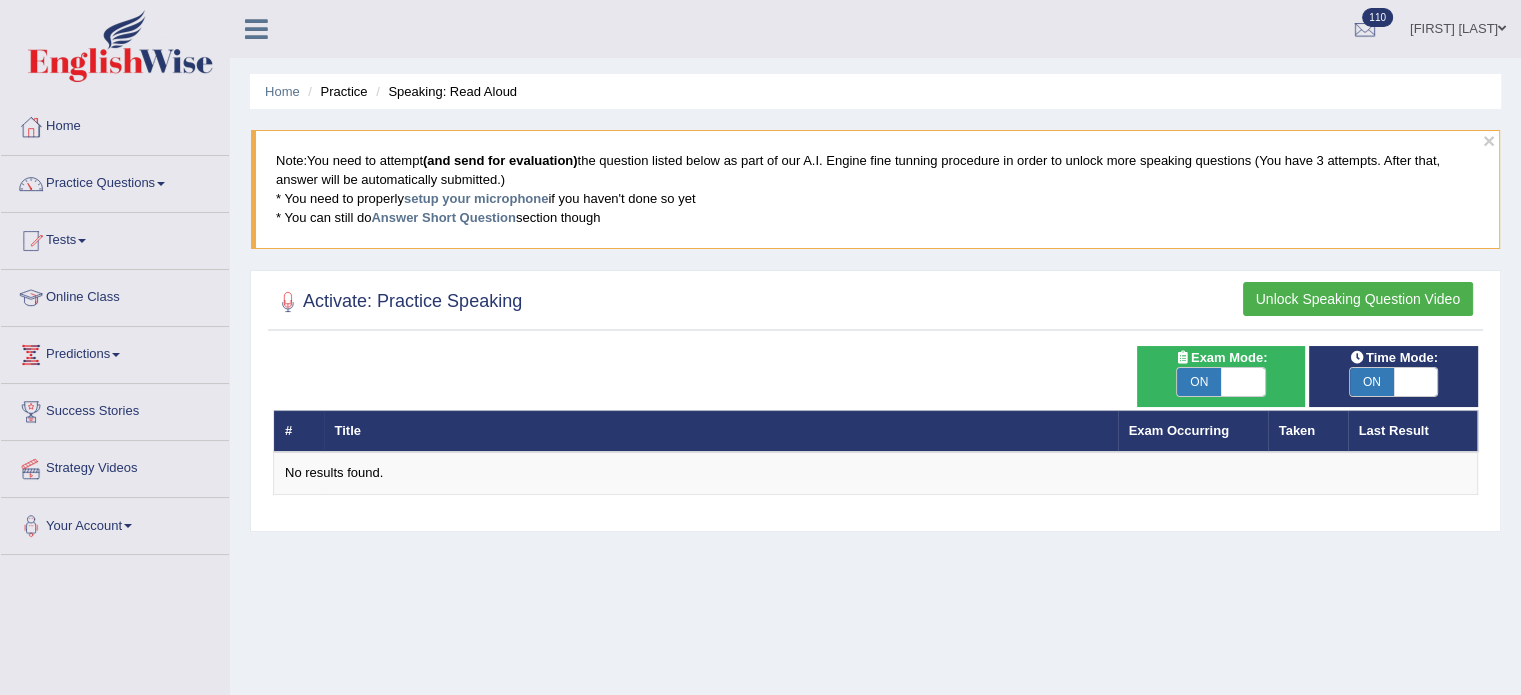 click on "Unlock Speaking Question Video" at bounding box center (1358, 299) 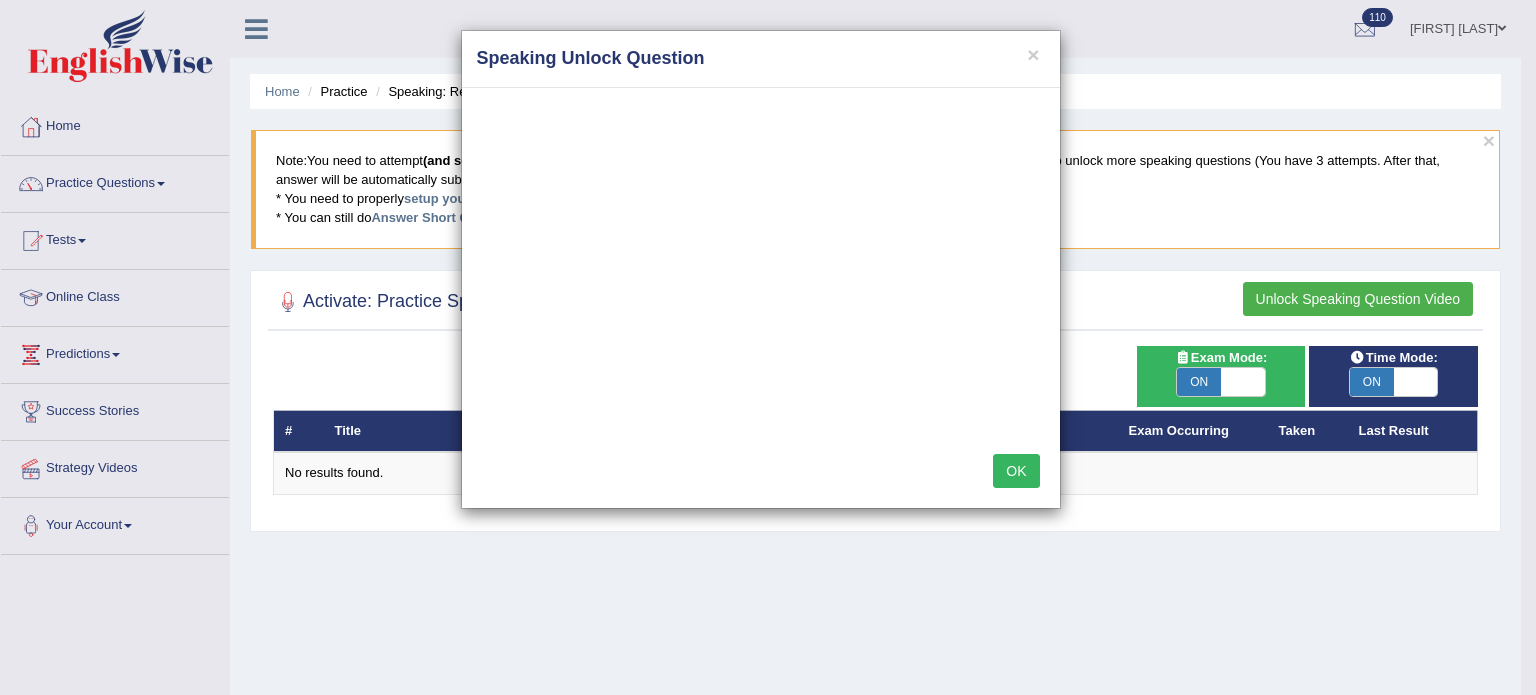 click on "OK" at bounding box center [1016, 471] 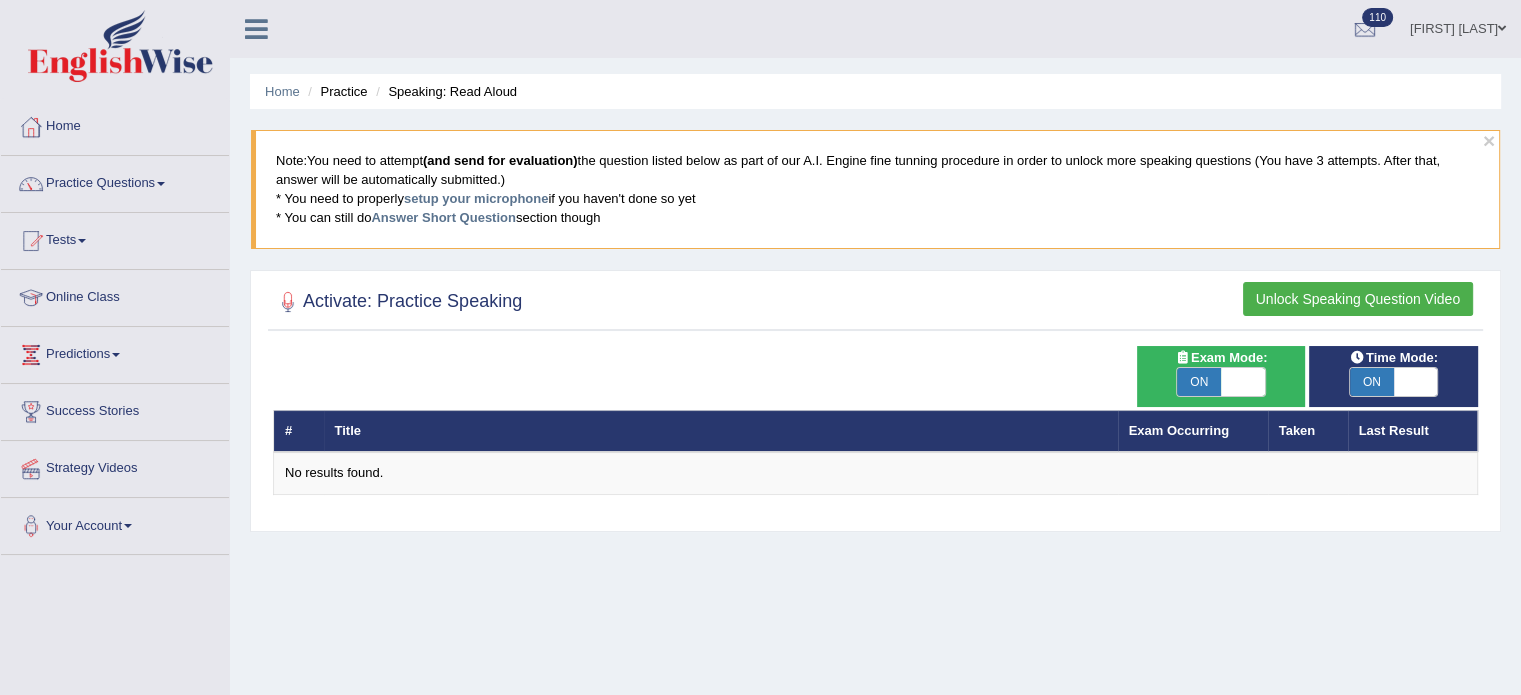 click on "ON" at bounding box center (1199, 382) 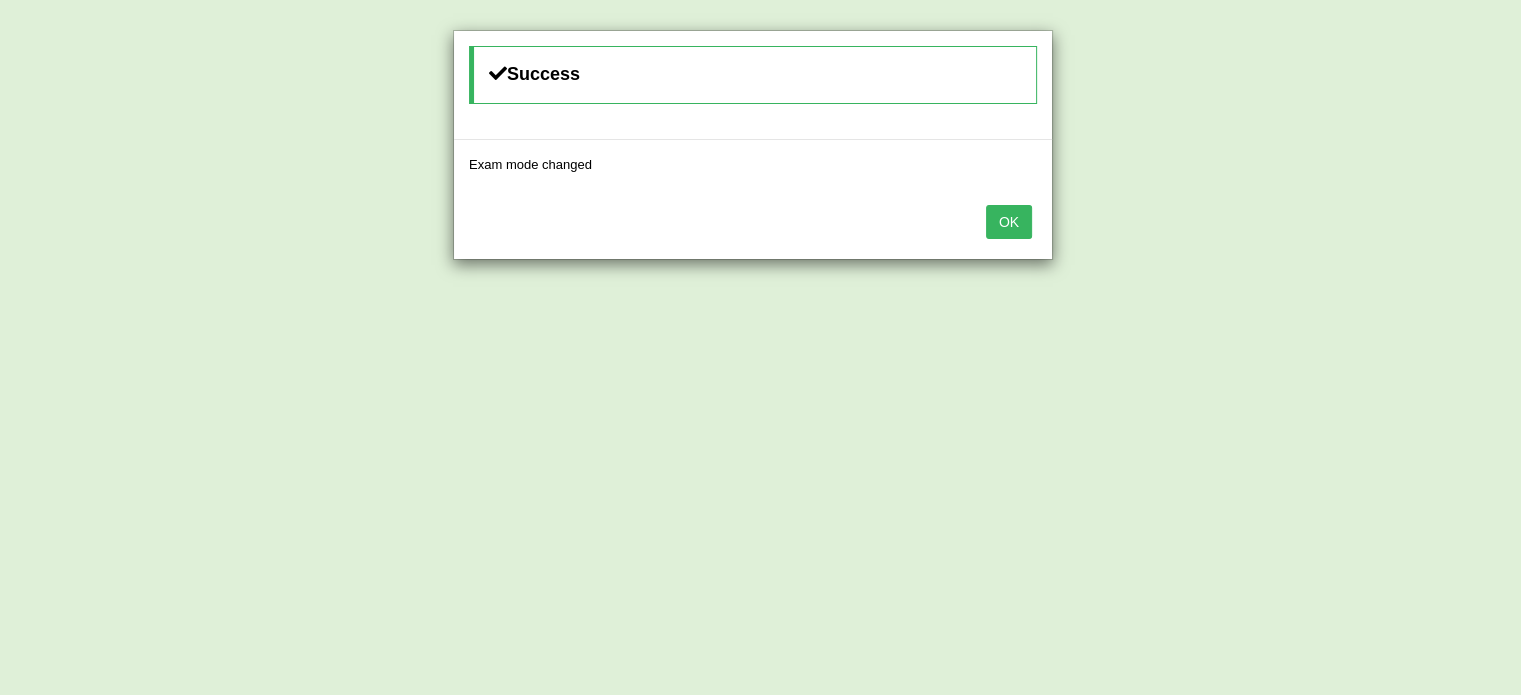 click on "Success Exam mode changed OK" at bounding box center [760, 347] 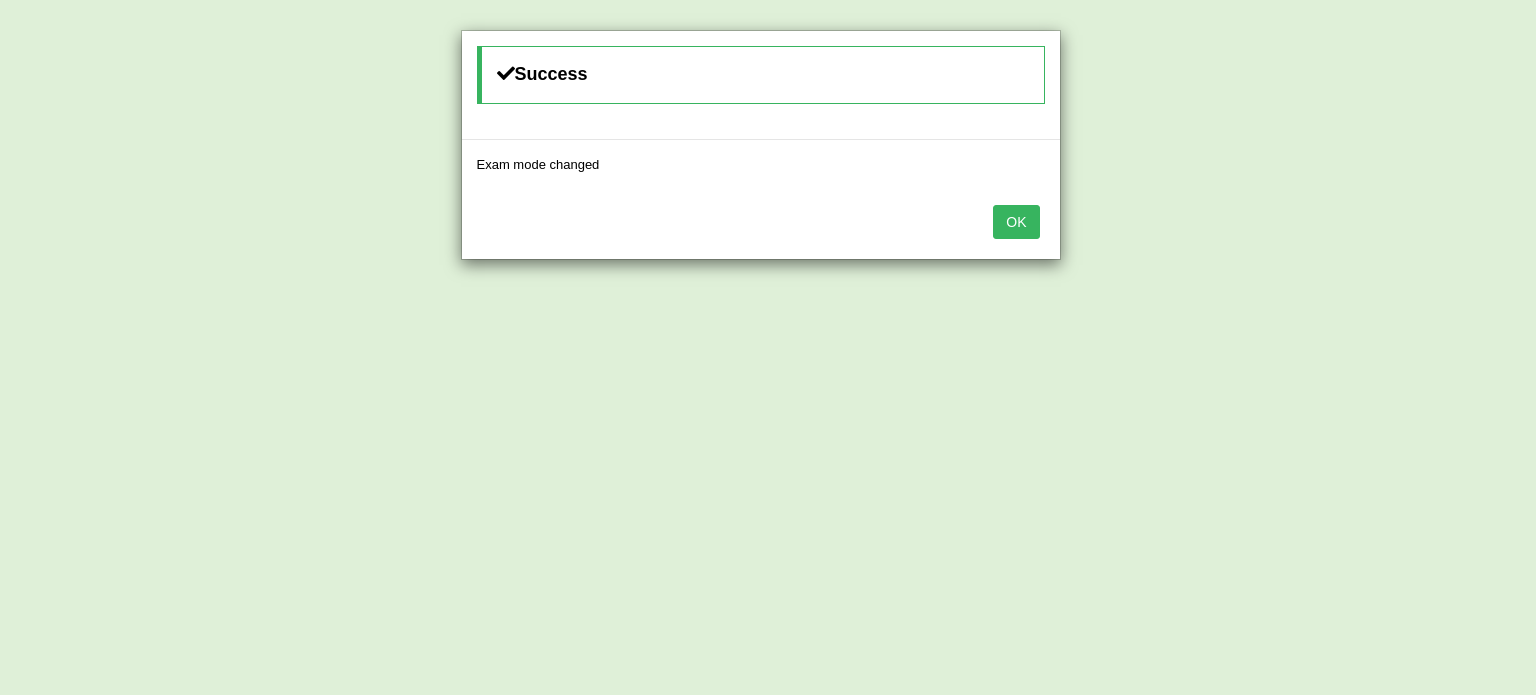 click on "Exam mode changed" at bounding box center (761, 164) 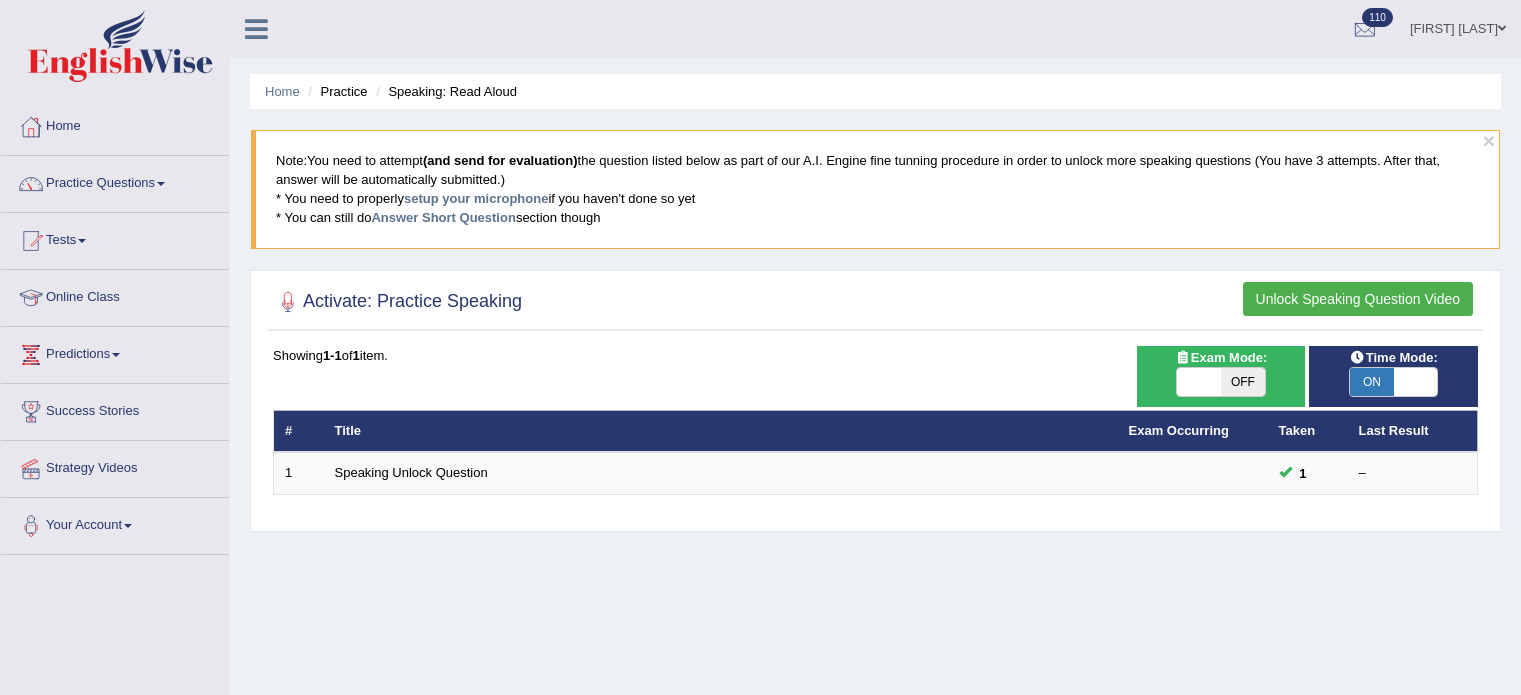 scroll, scrollTop: 0, scrollLeft: 0, axis: both 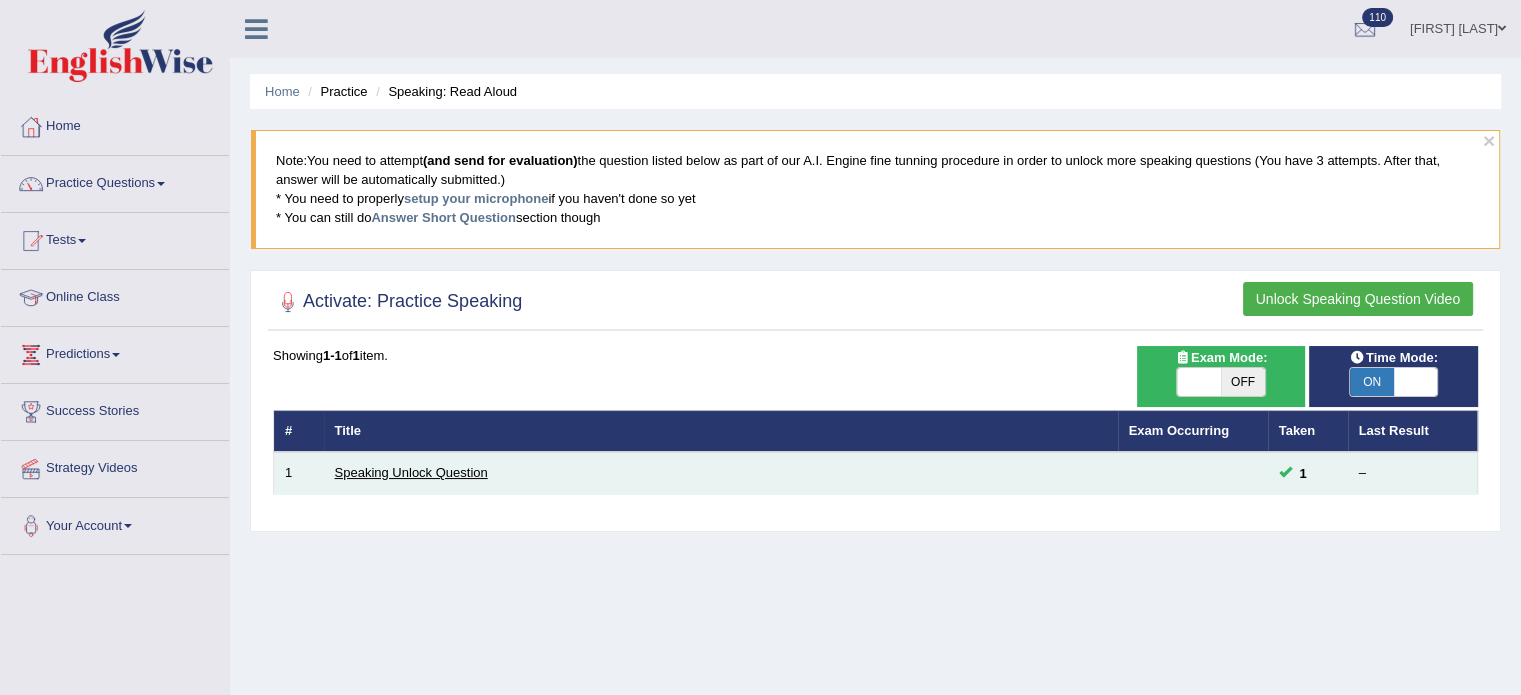 click on "Speaking Unlock Question" at bounding box center [411, 472] 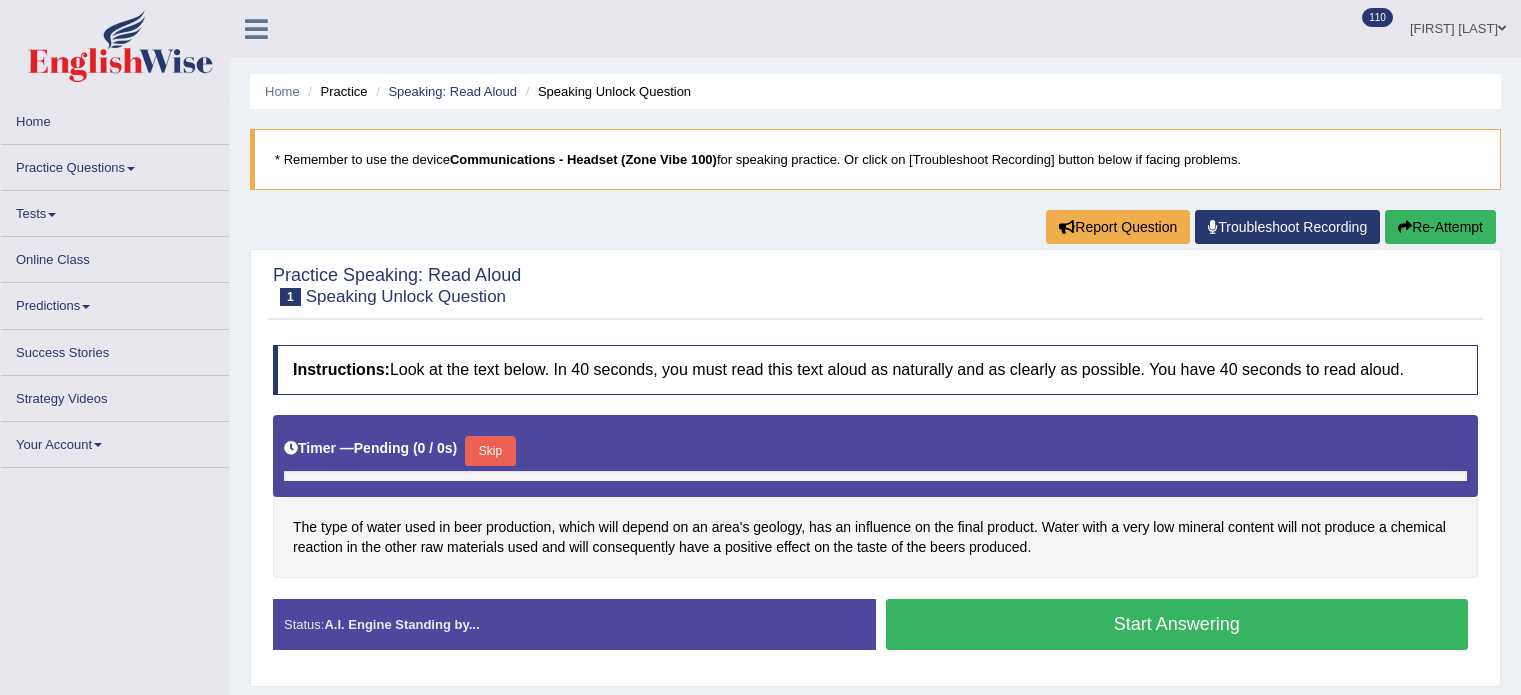 scroll, scrollTop: 0, scrollLeft: 0, axis: both 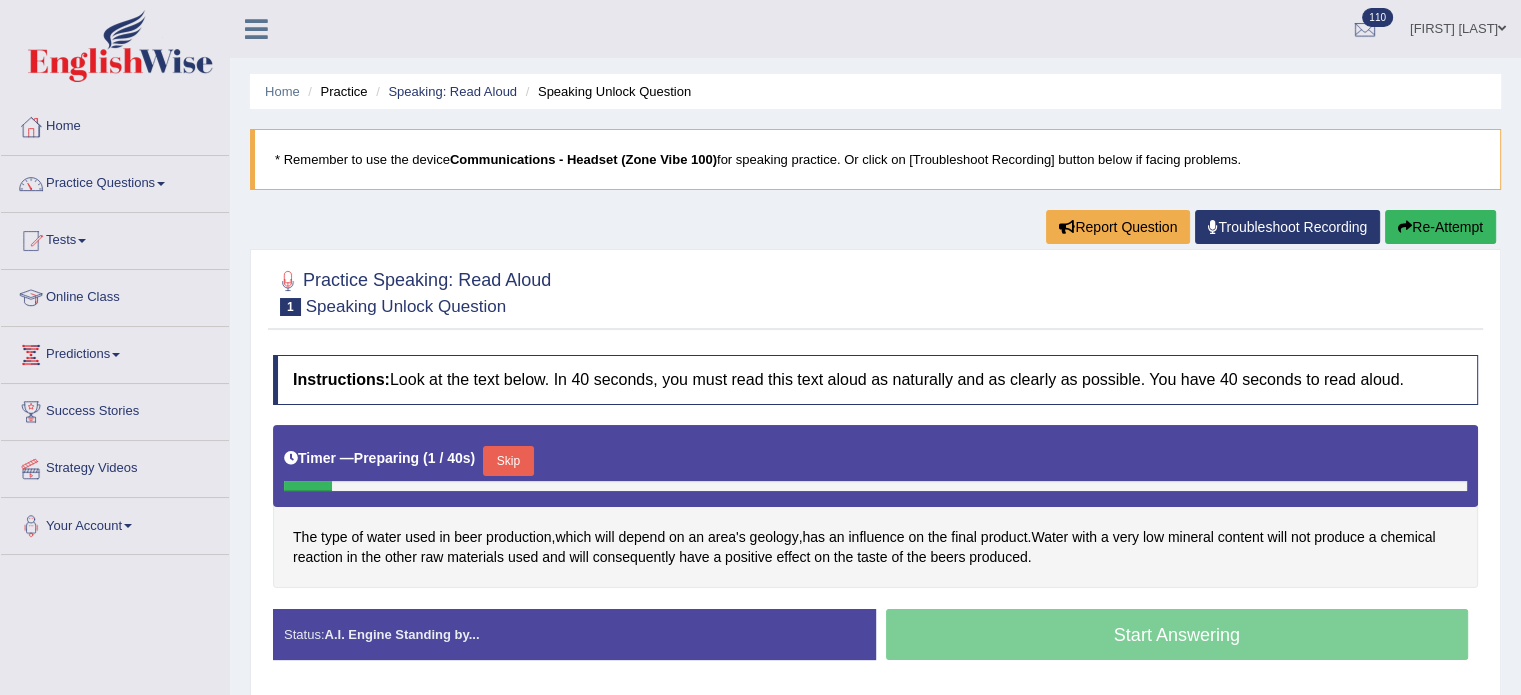 click on "Skip" at bounding box center (508, 461) 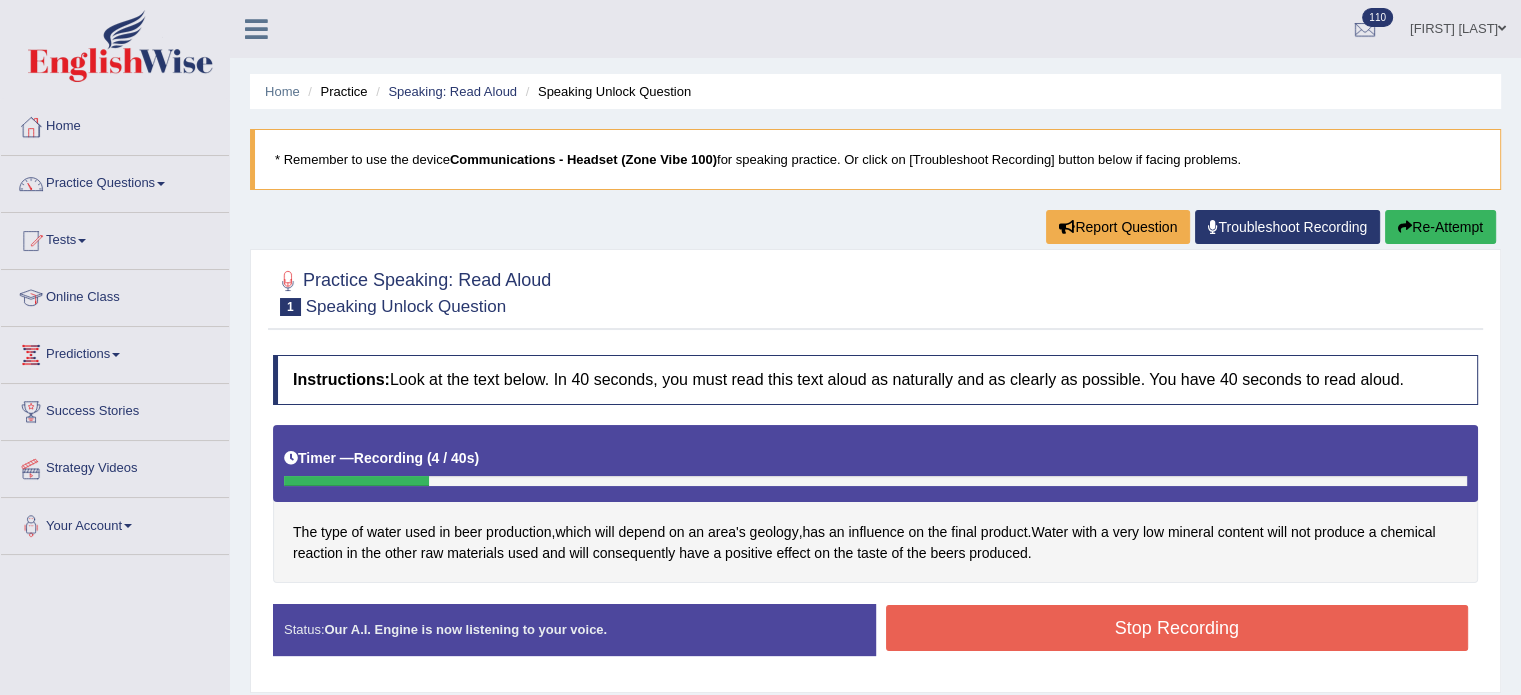 click on "Stop Recording" at bounding box center [1177, 628] 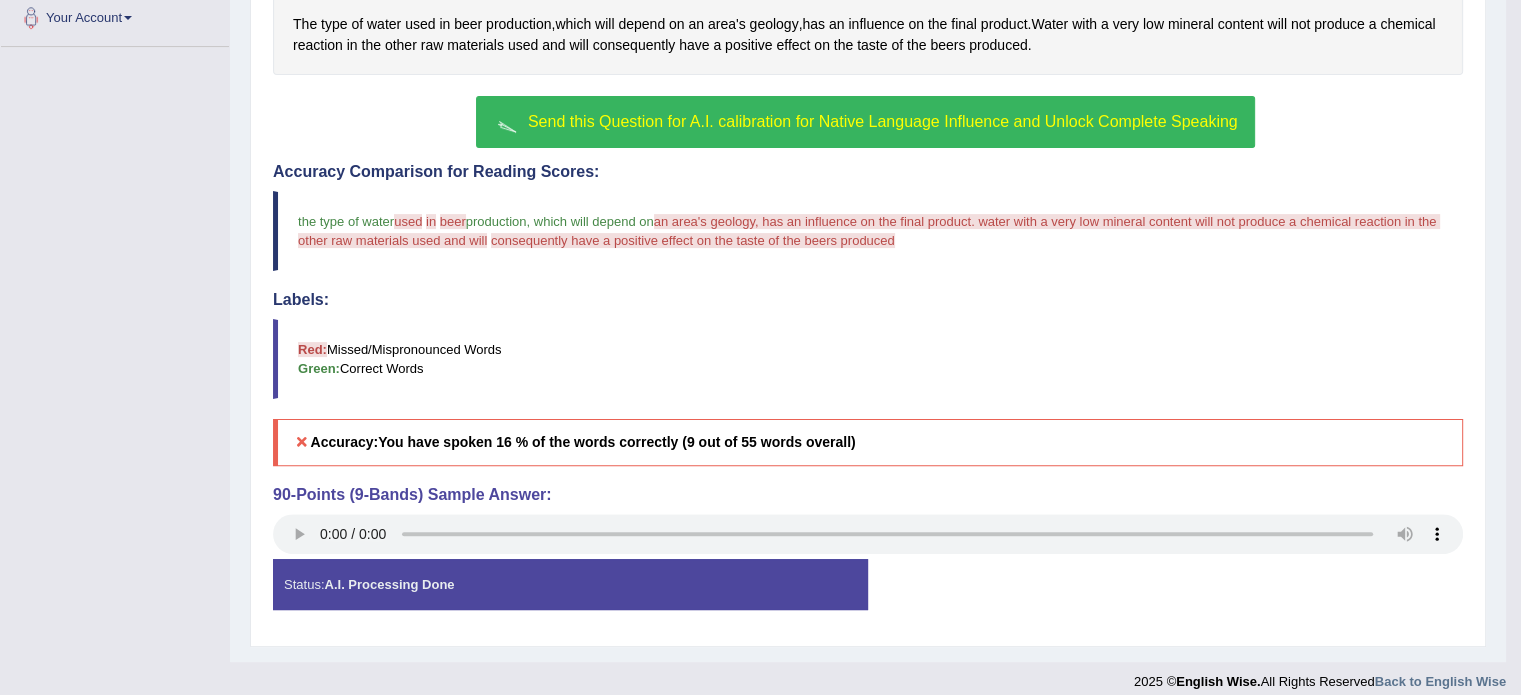 scroll, scrollTop: 520, scrollLeft: 0, axis: vertical 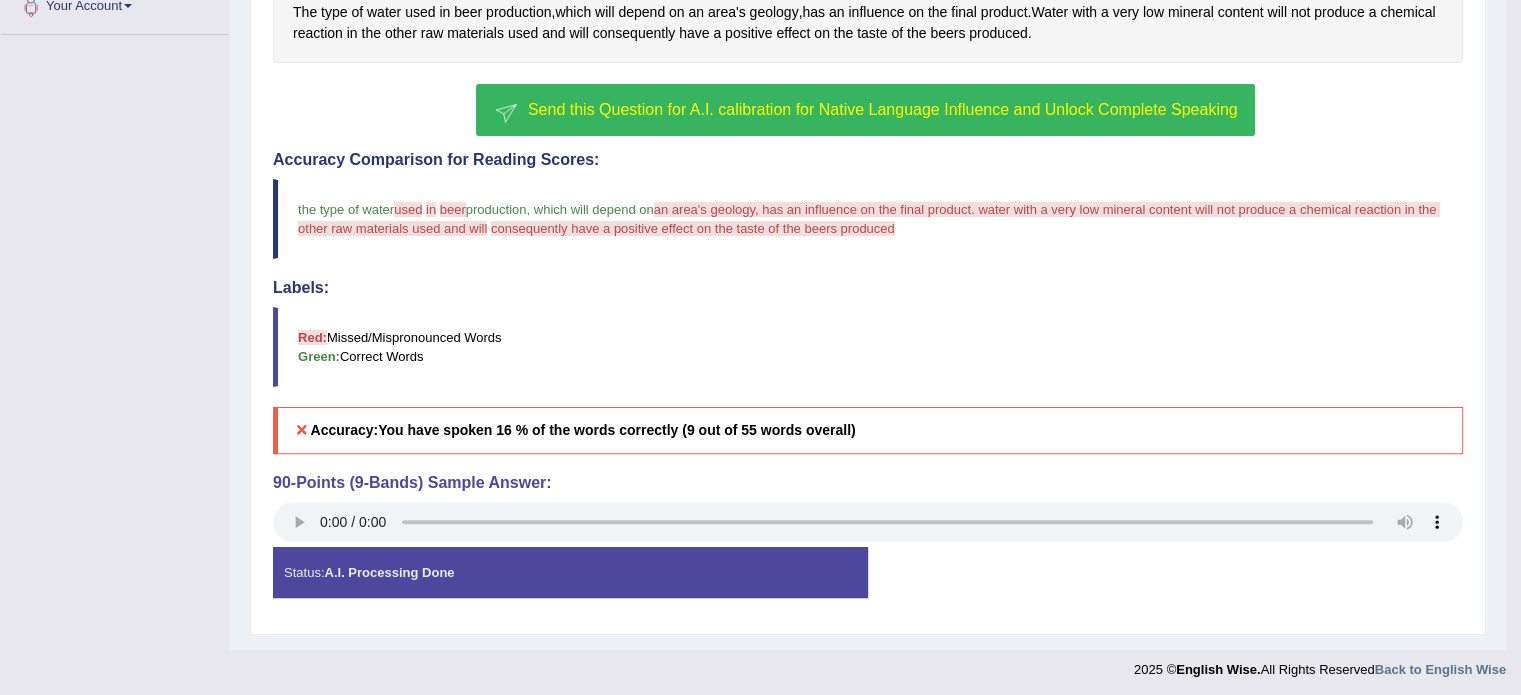 click on "Send this Question for A.I. calibration for Native Language Influence and Unlock Complete Speaking" at bounding box center (865, 110) 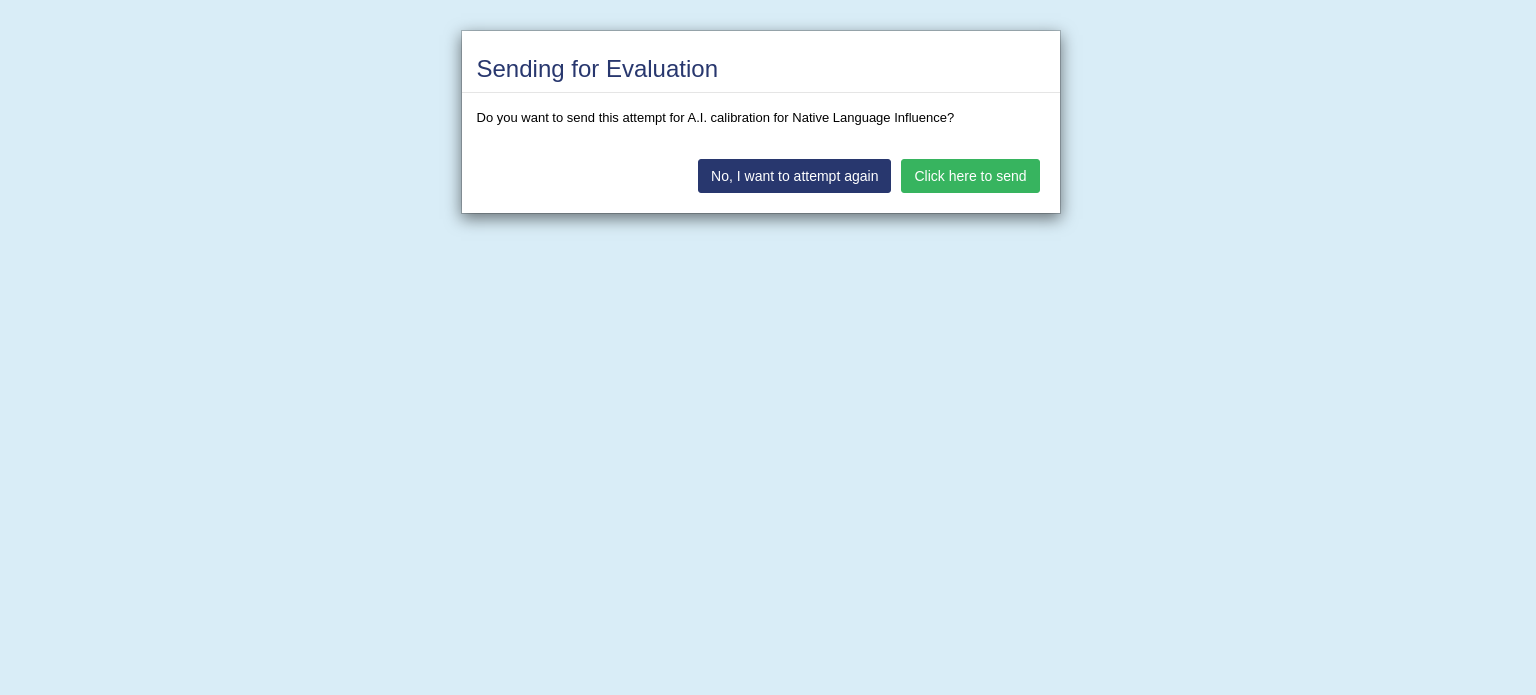 click on "No, I want to attempt again" at bounding box center (794, 176) 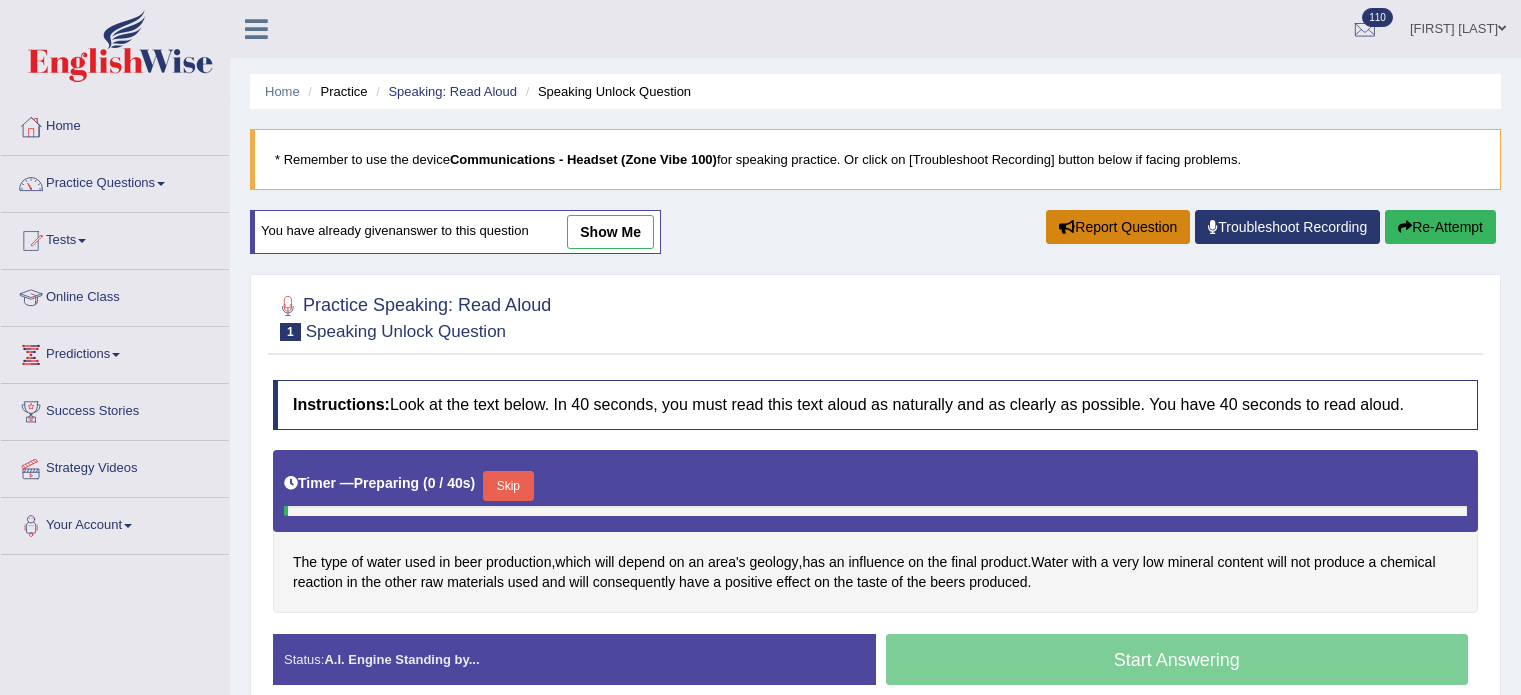 scroll, scrollTop: 0, scrollLeft: 0, axis: both 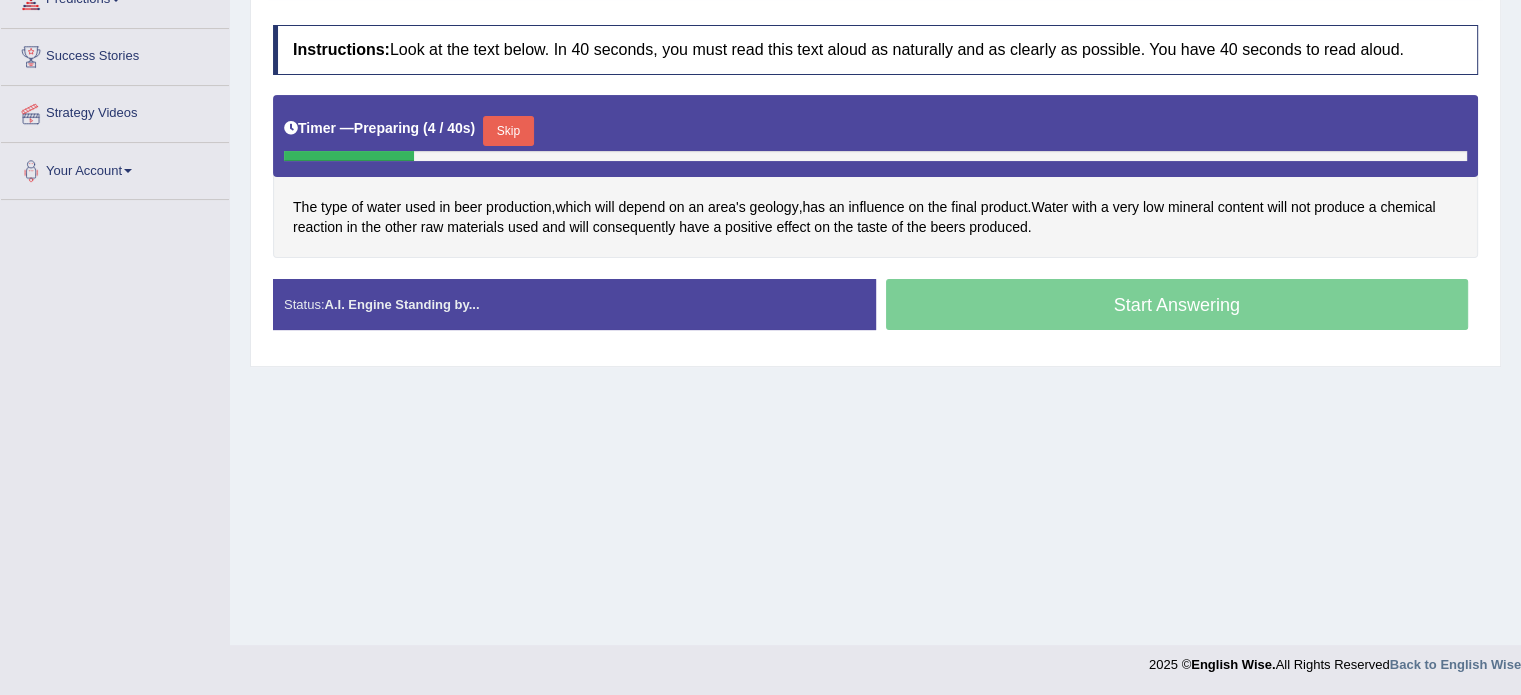 click on "Start Answering" at bounding box center [1177, 307] 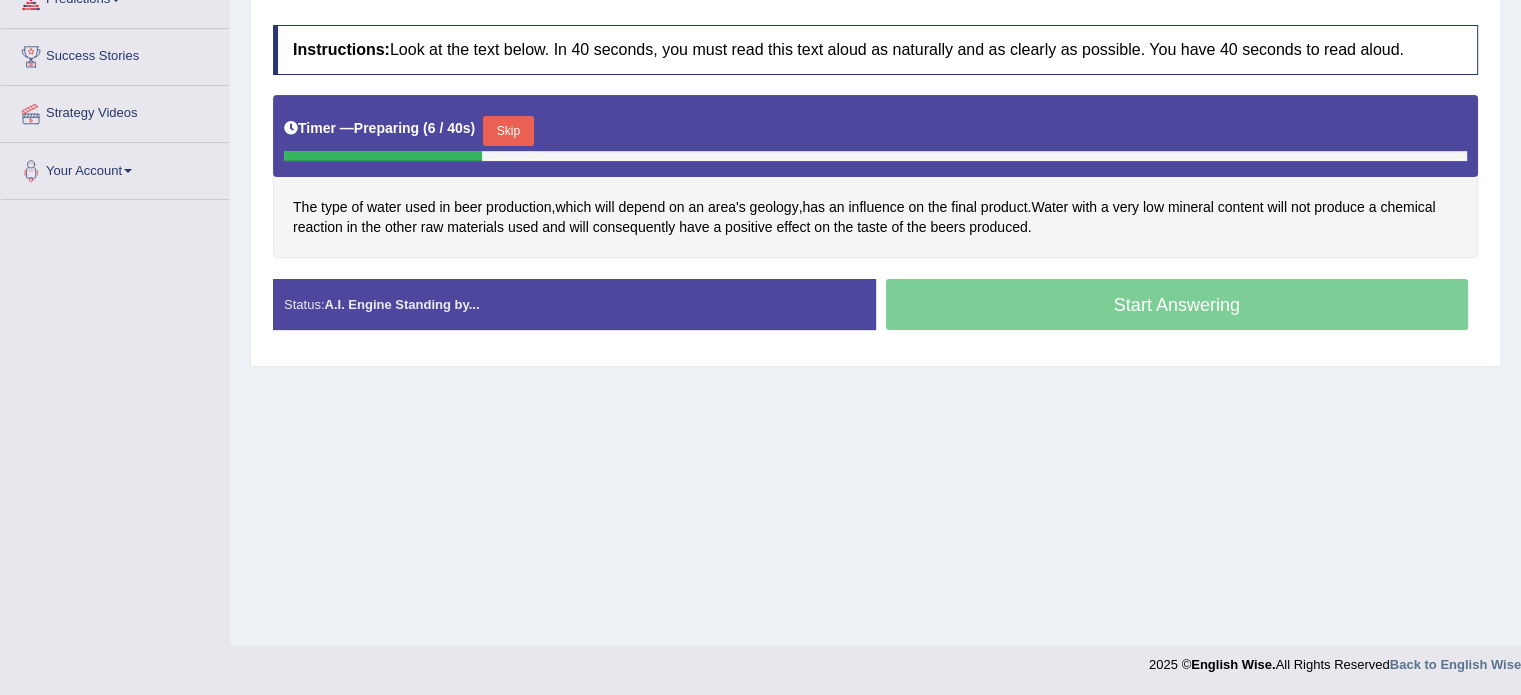 click on "Start Answering" at bounding box center (1177, 307) 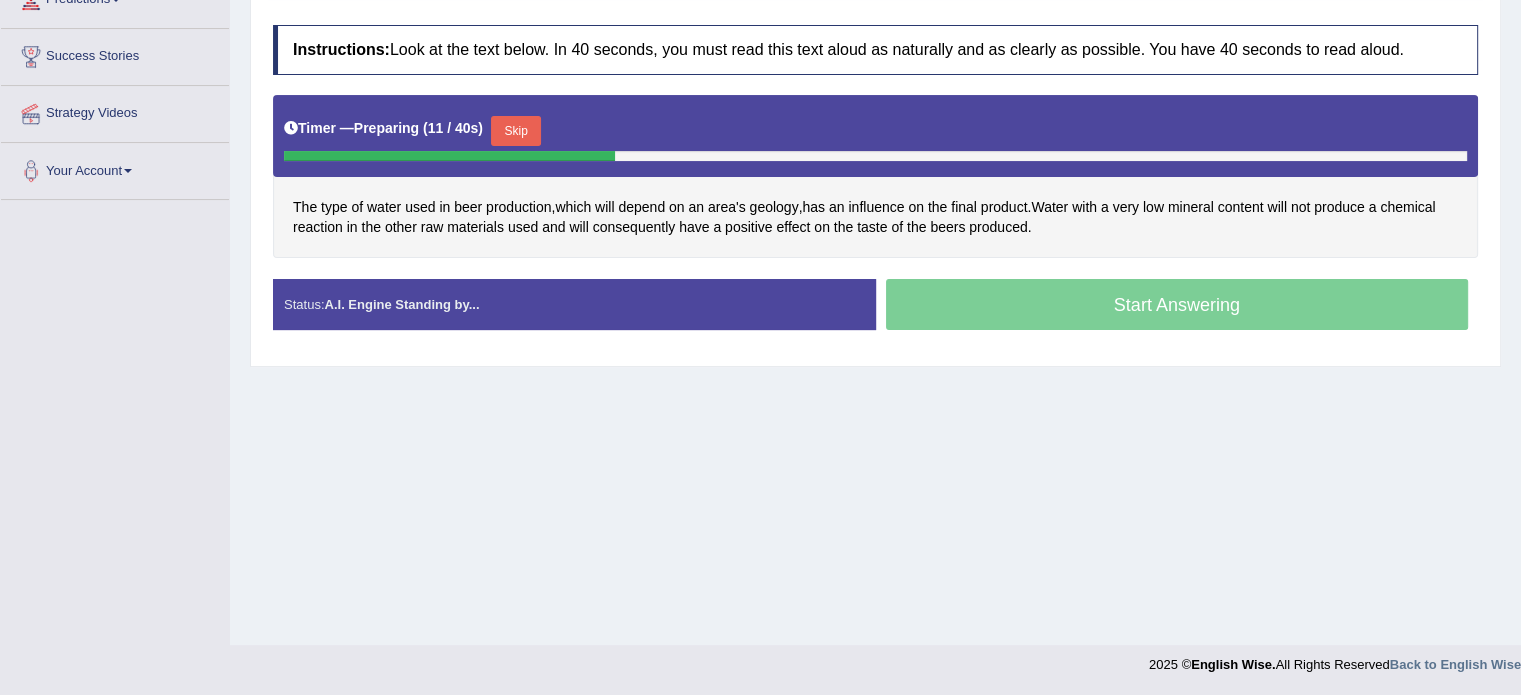 click on "Skip" at bounding box center [516, 131] 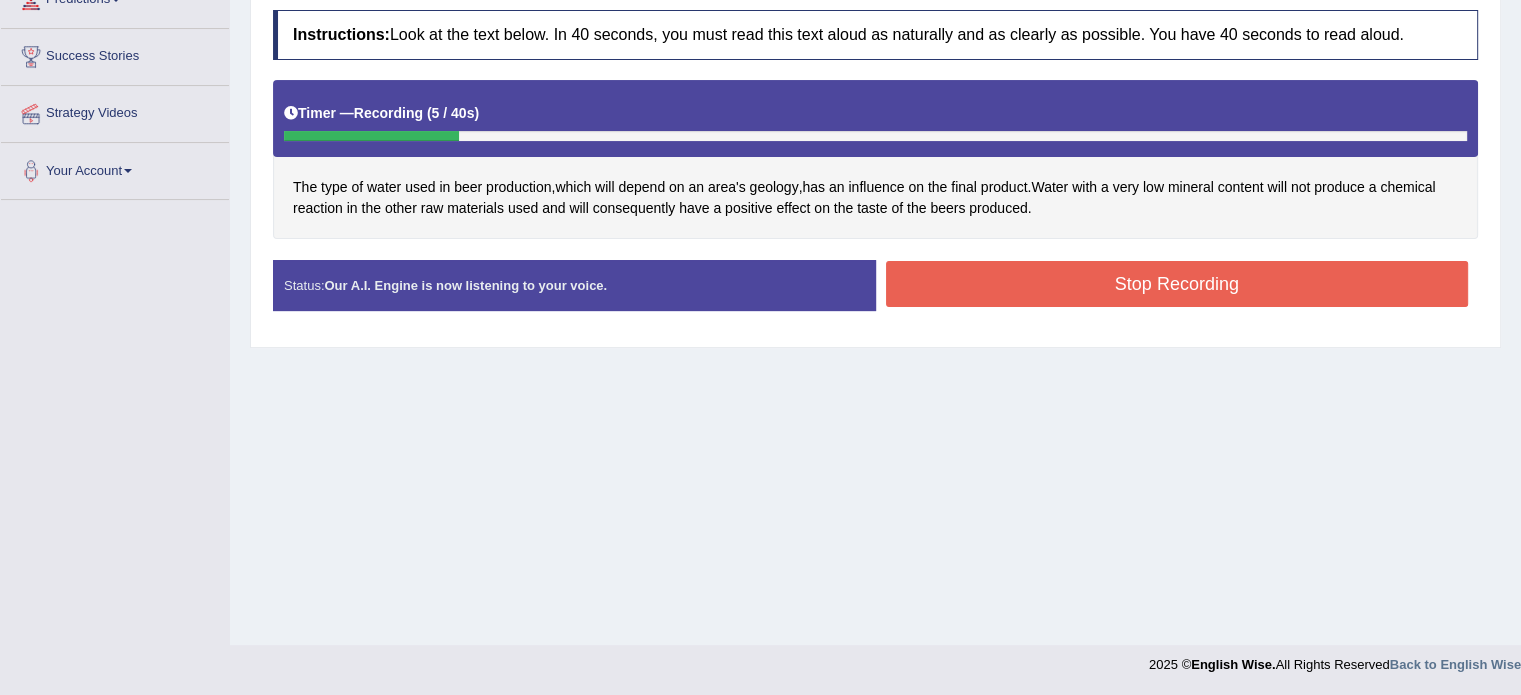click on "Stop Recording" at bounding box center (1177, 284) 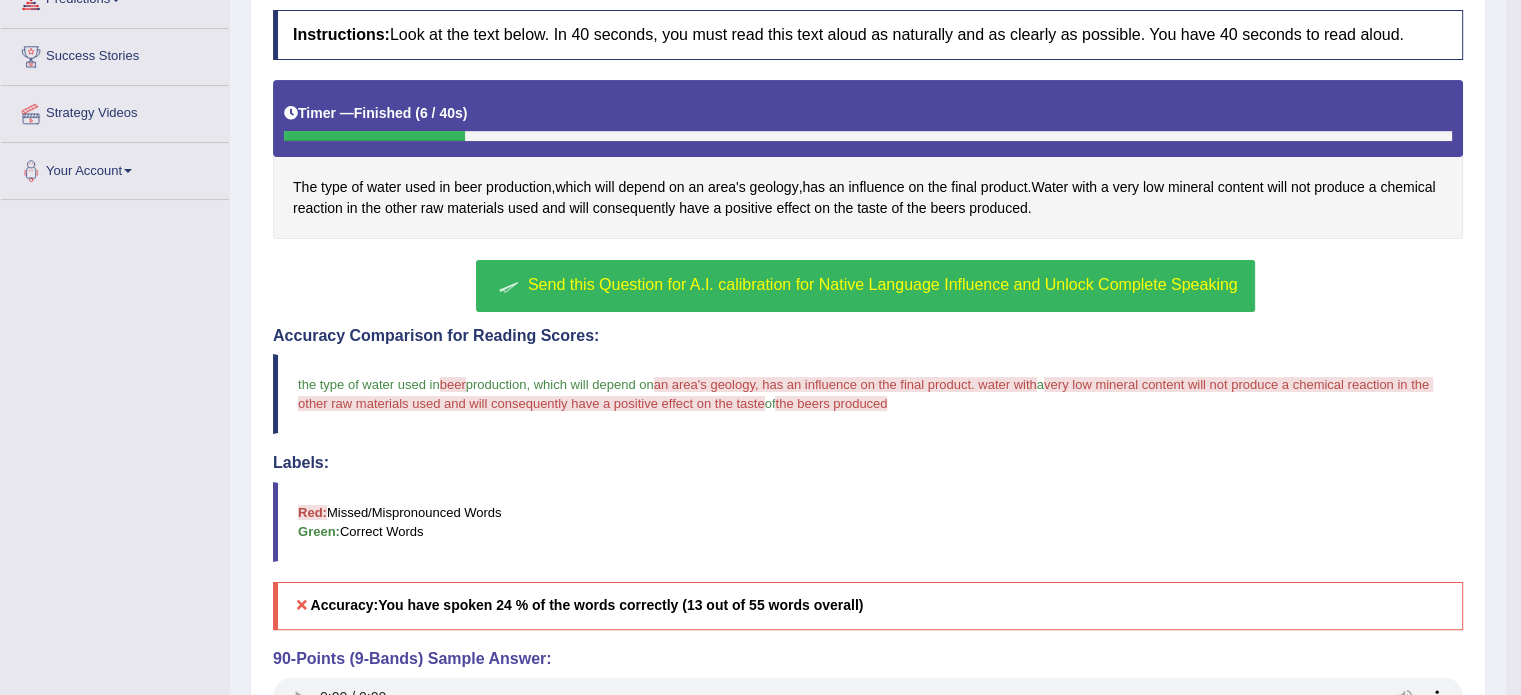 click on "Send this Question for A.I. calibration for Native Language Influence and Unlock Complete Speaking" at bounding box center (883, 284) 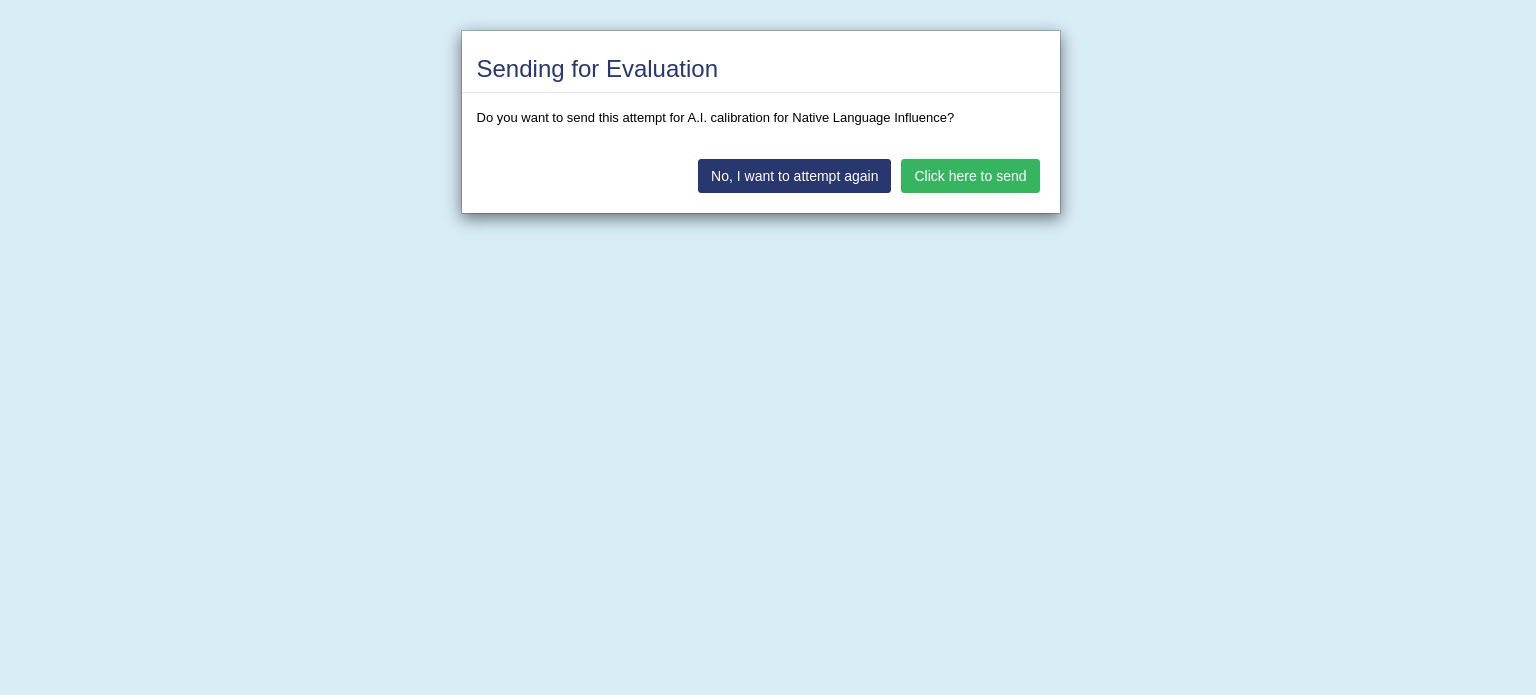 click on "Click here to send" at bounding box center [970, 176] 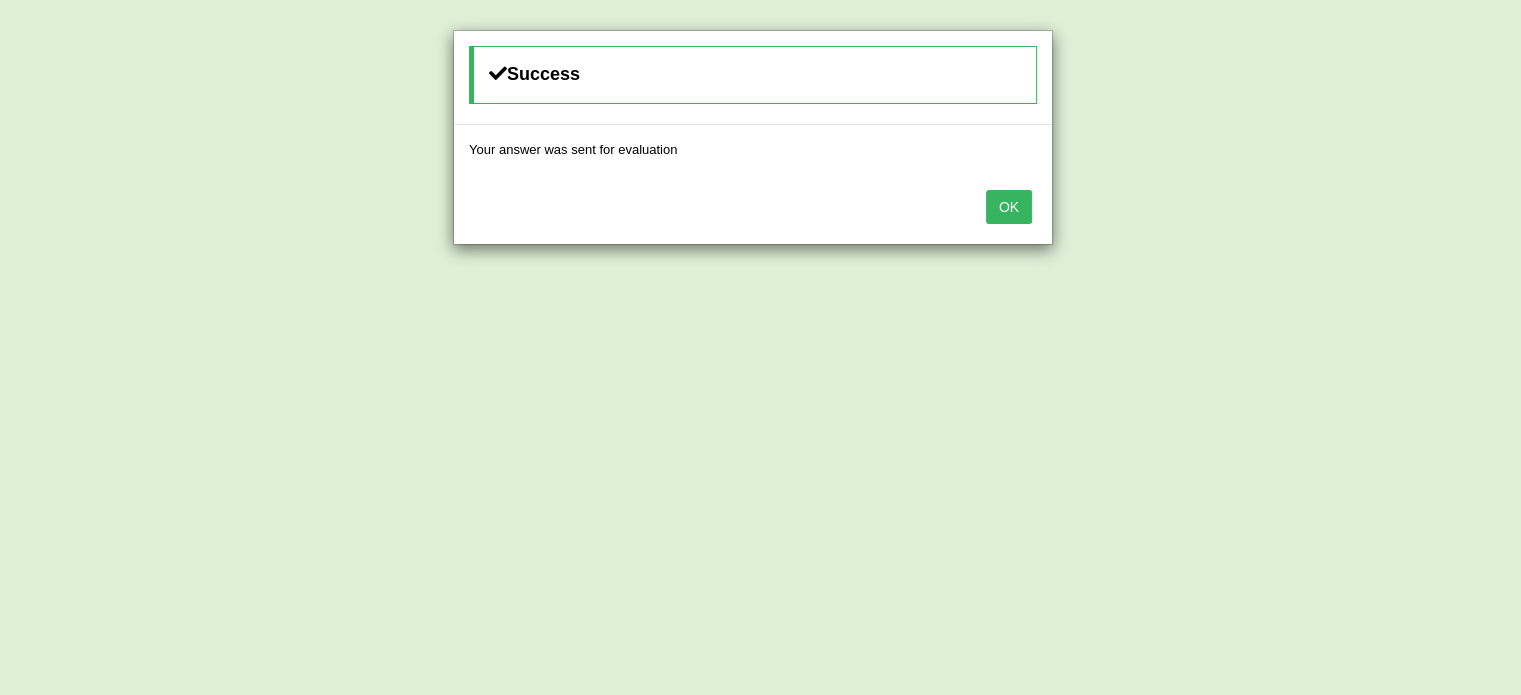 click on "OK" at bounding box center [1009, 207] 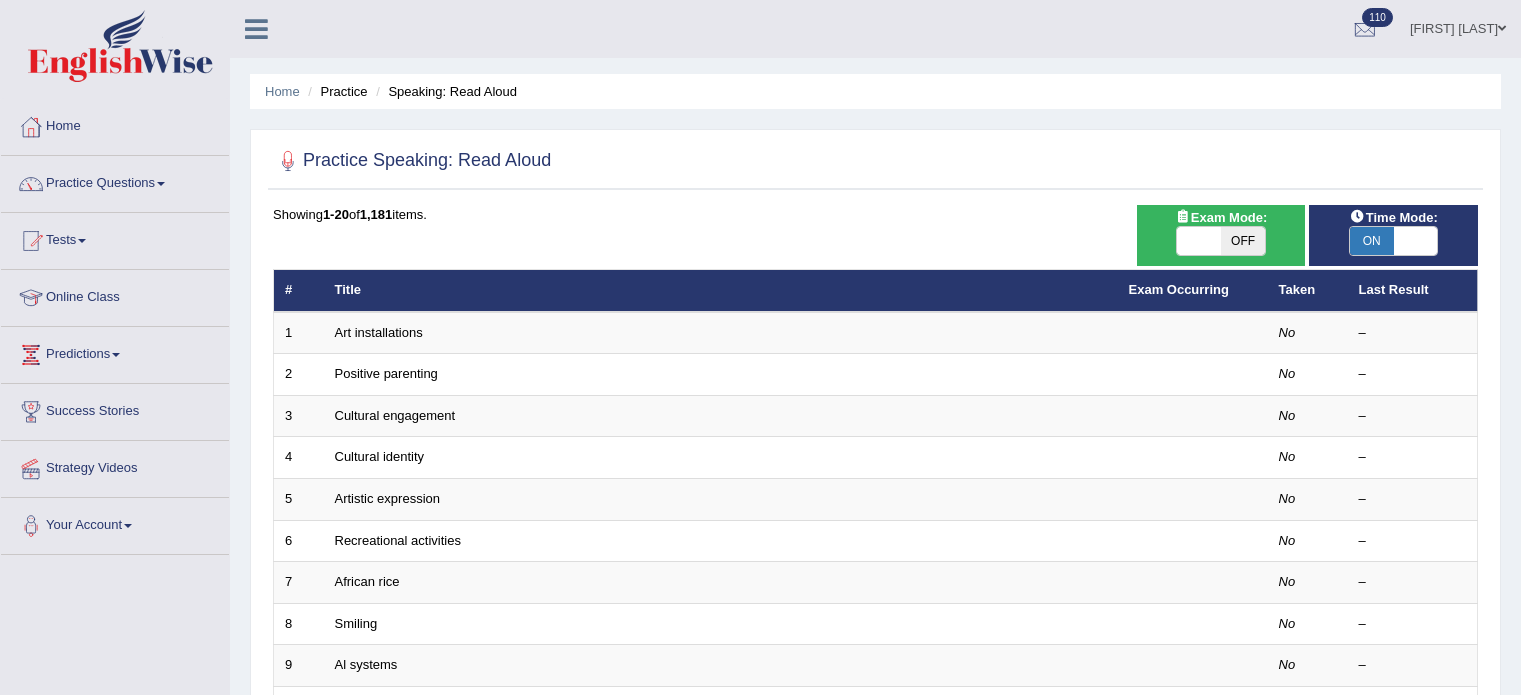 scroll, scrollTop: 0, scrollLeft: 0, axis: both 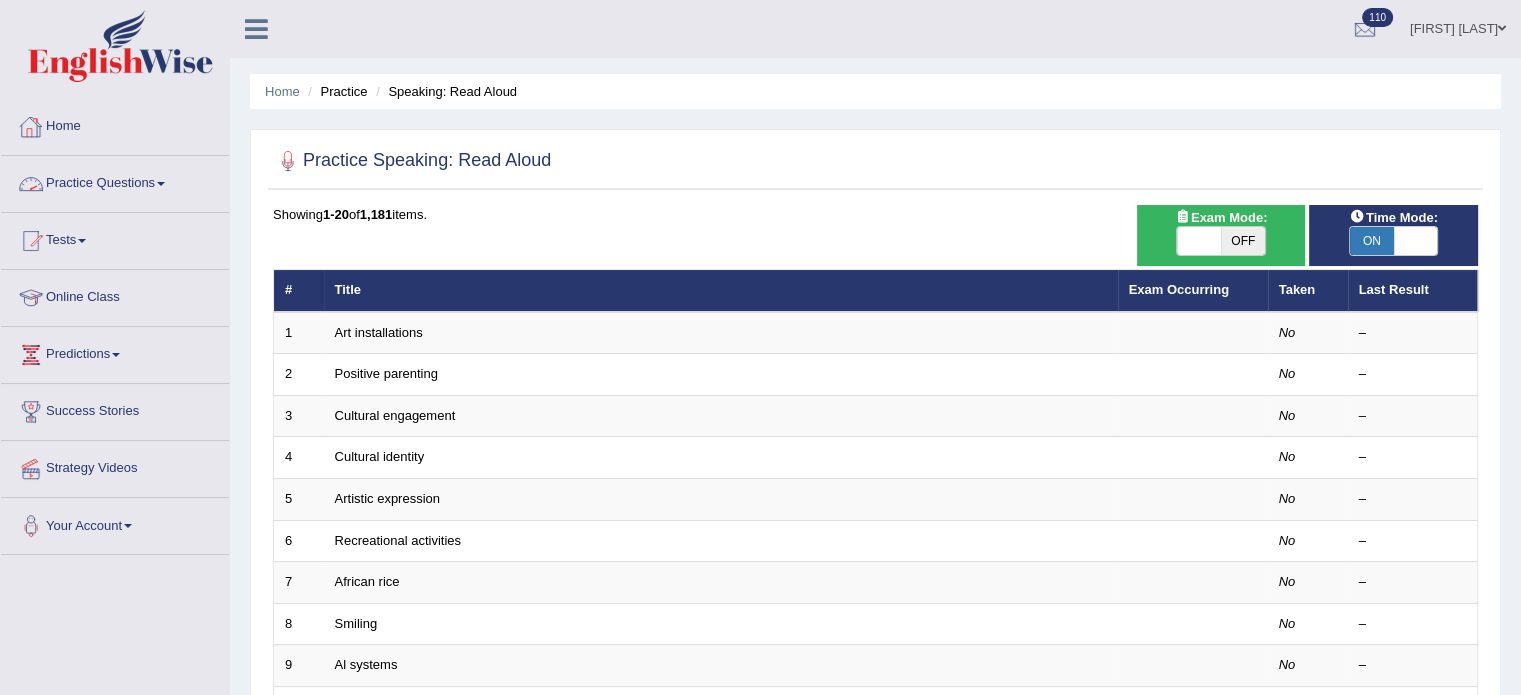 click on "Practice Questions" at bounding box center (115, 181) 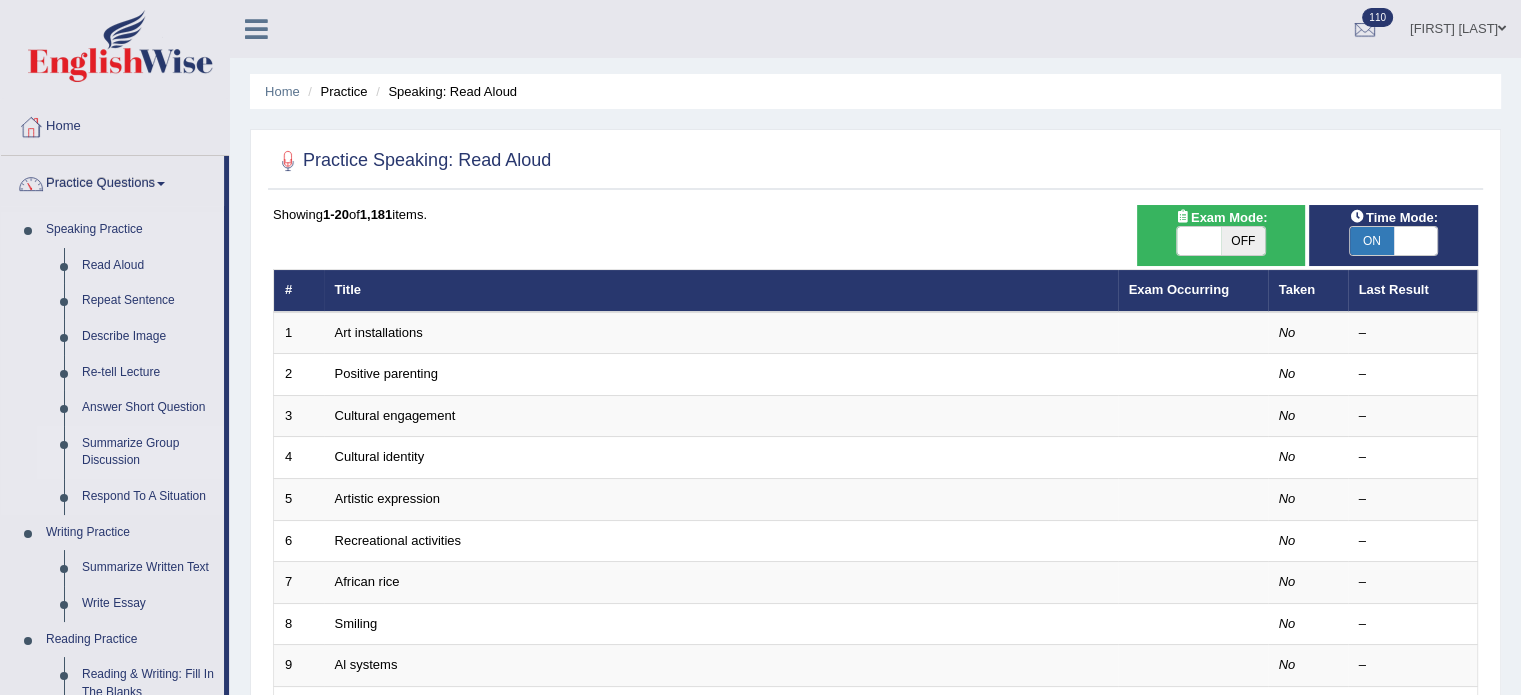 click on "Summarize Group Discussion" at bounding box center [148, 452] 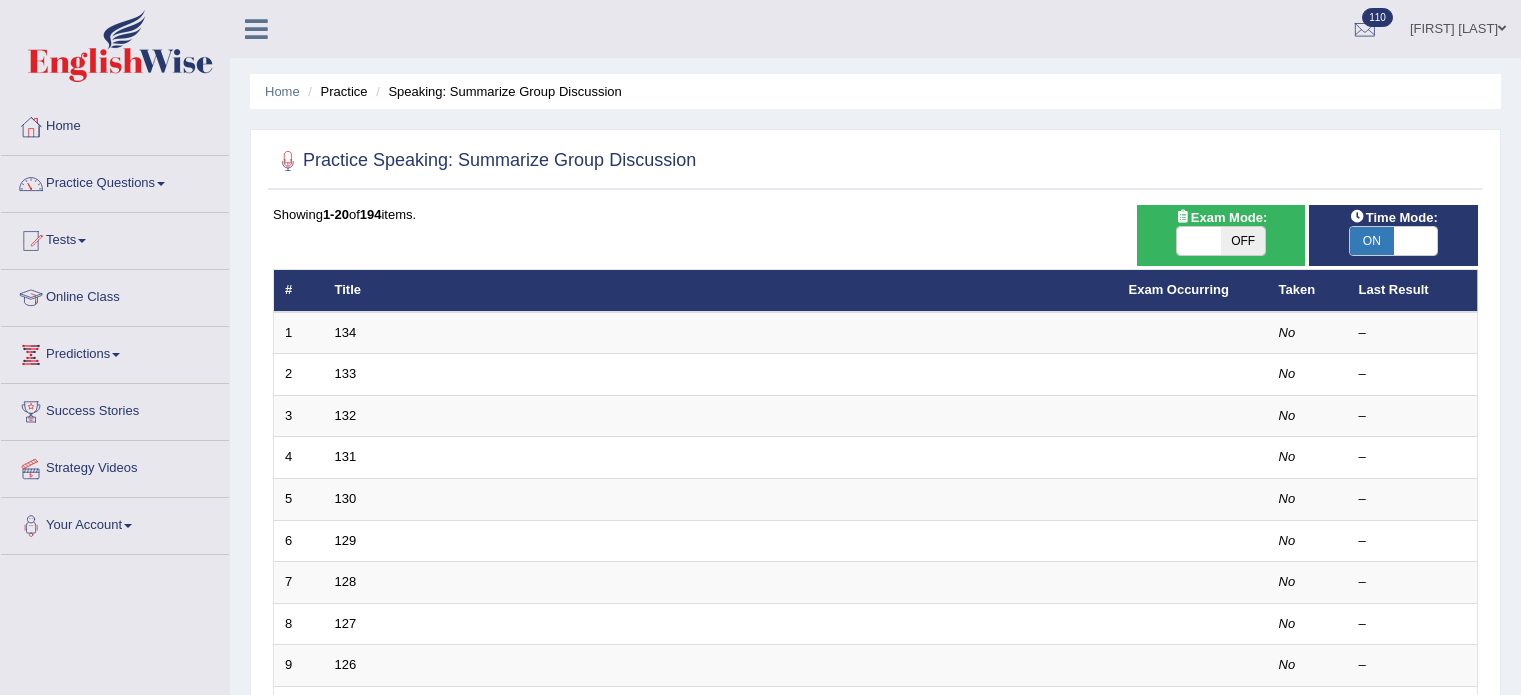 scroll, scrollTop: 0, scrollLeft: 0, axis: both 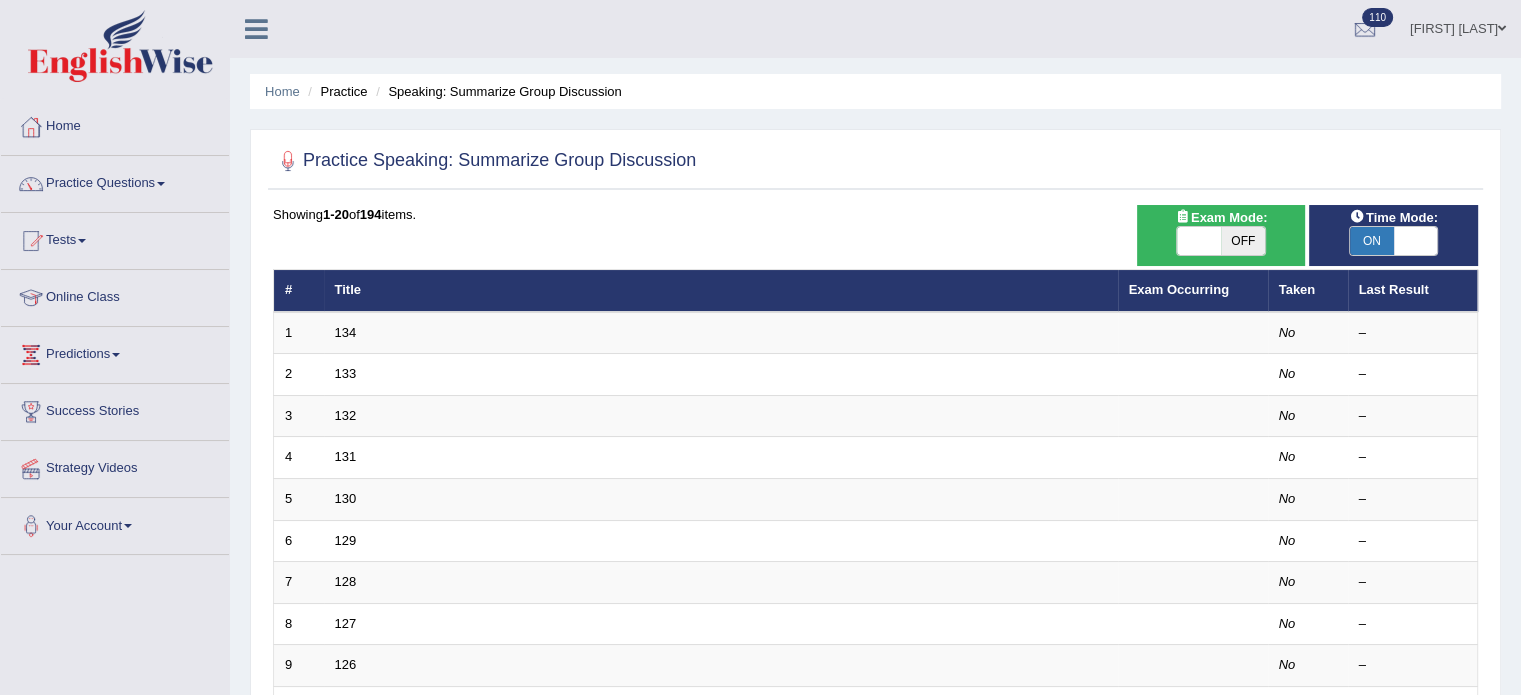 click on "OFF" at bounding box center (1243, 241) 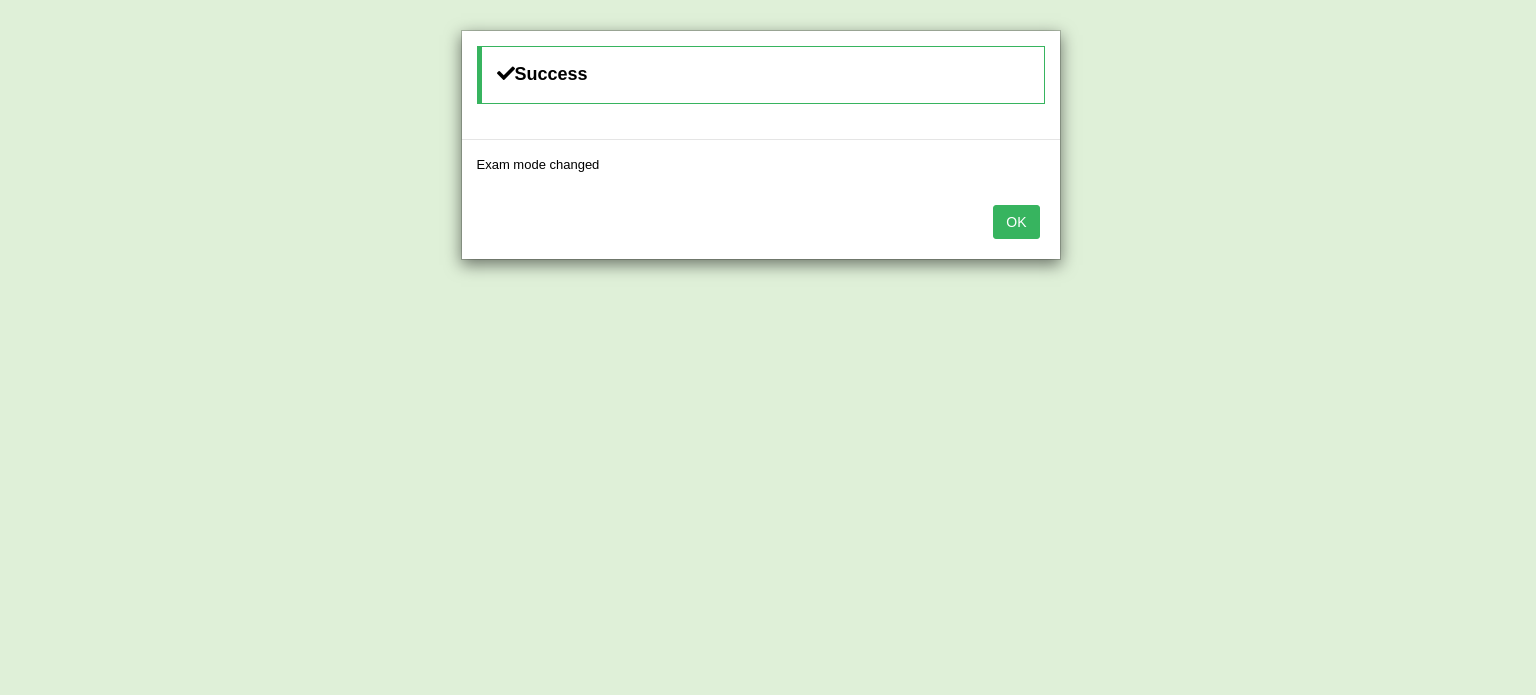 click on "OK" at bounding box center [1016, 222] 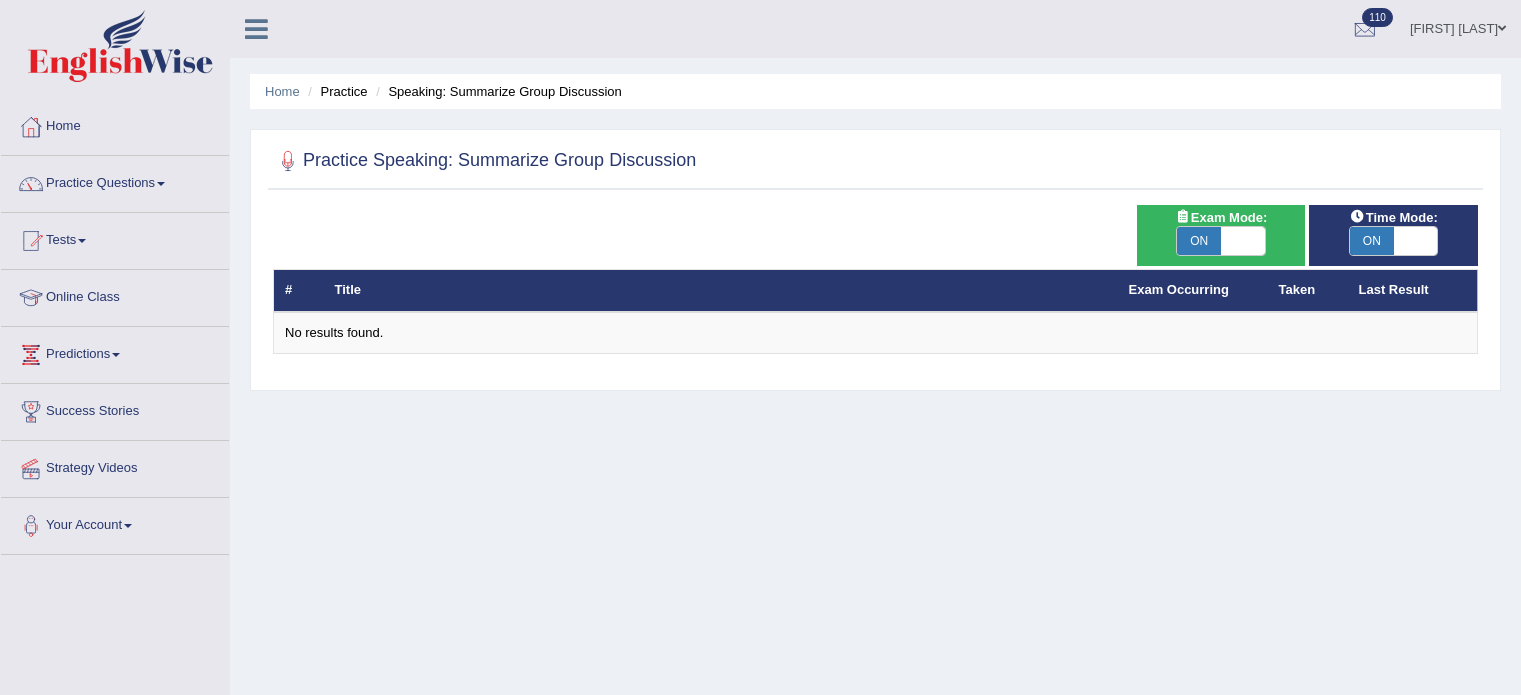 scroll, scrollTop: 0, scrollLeft: 0, axis: both 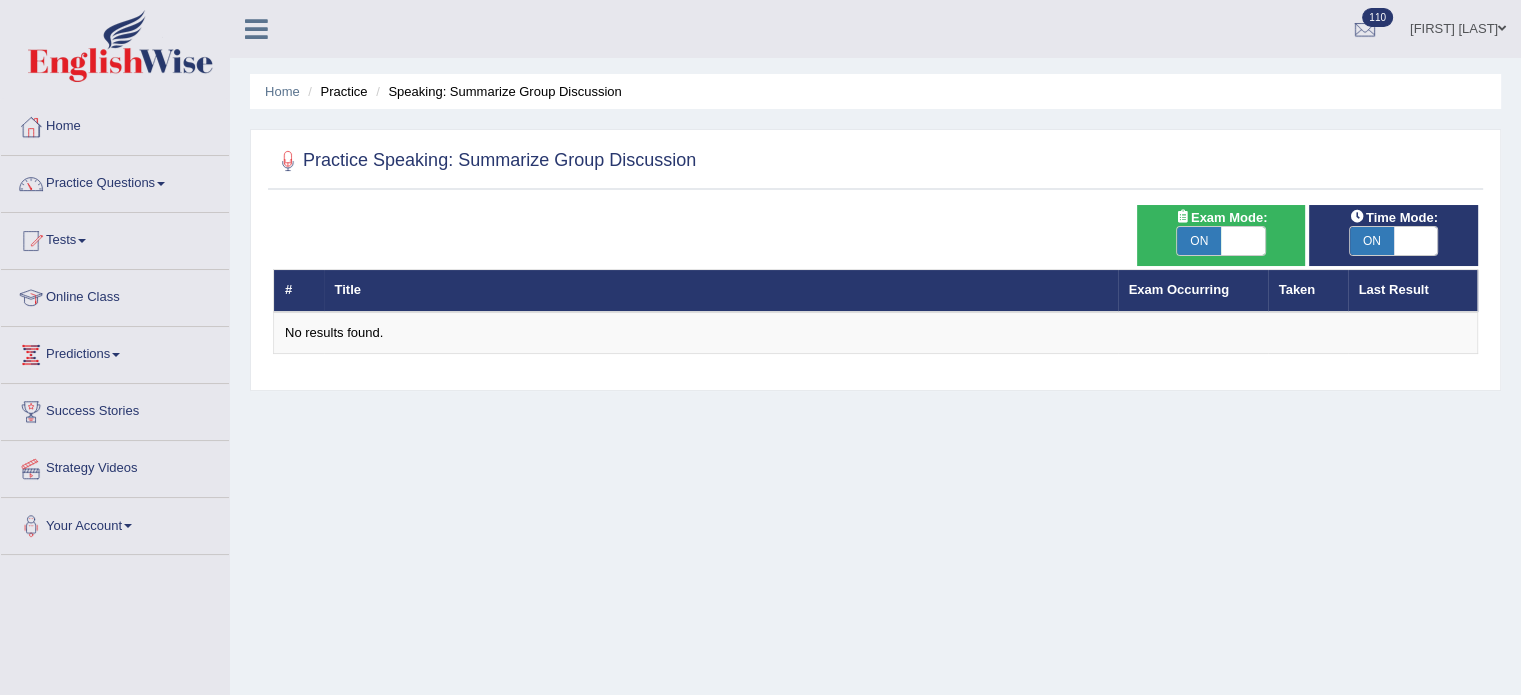 click on "ON" at bounding box center (1199, 241) 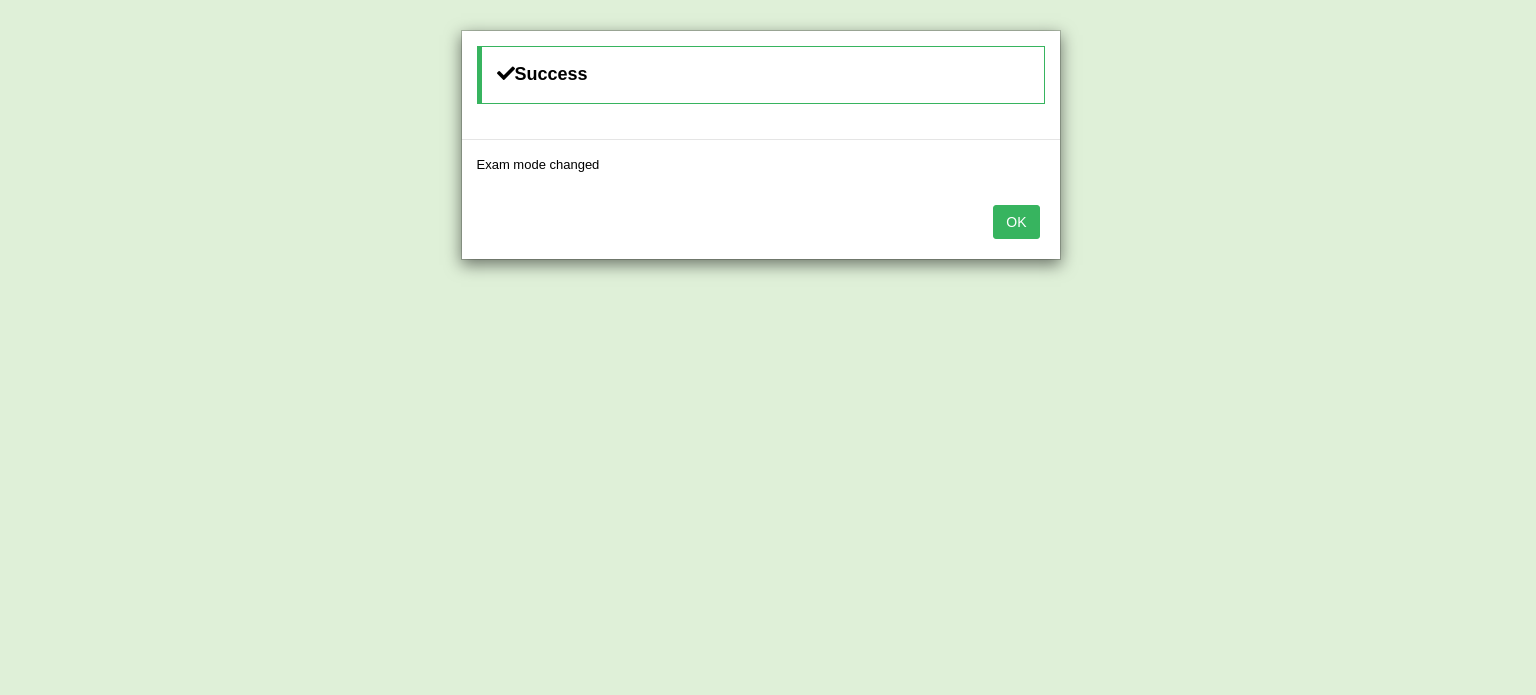click on "OK" at bounding box center (1016, 222) 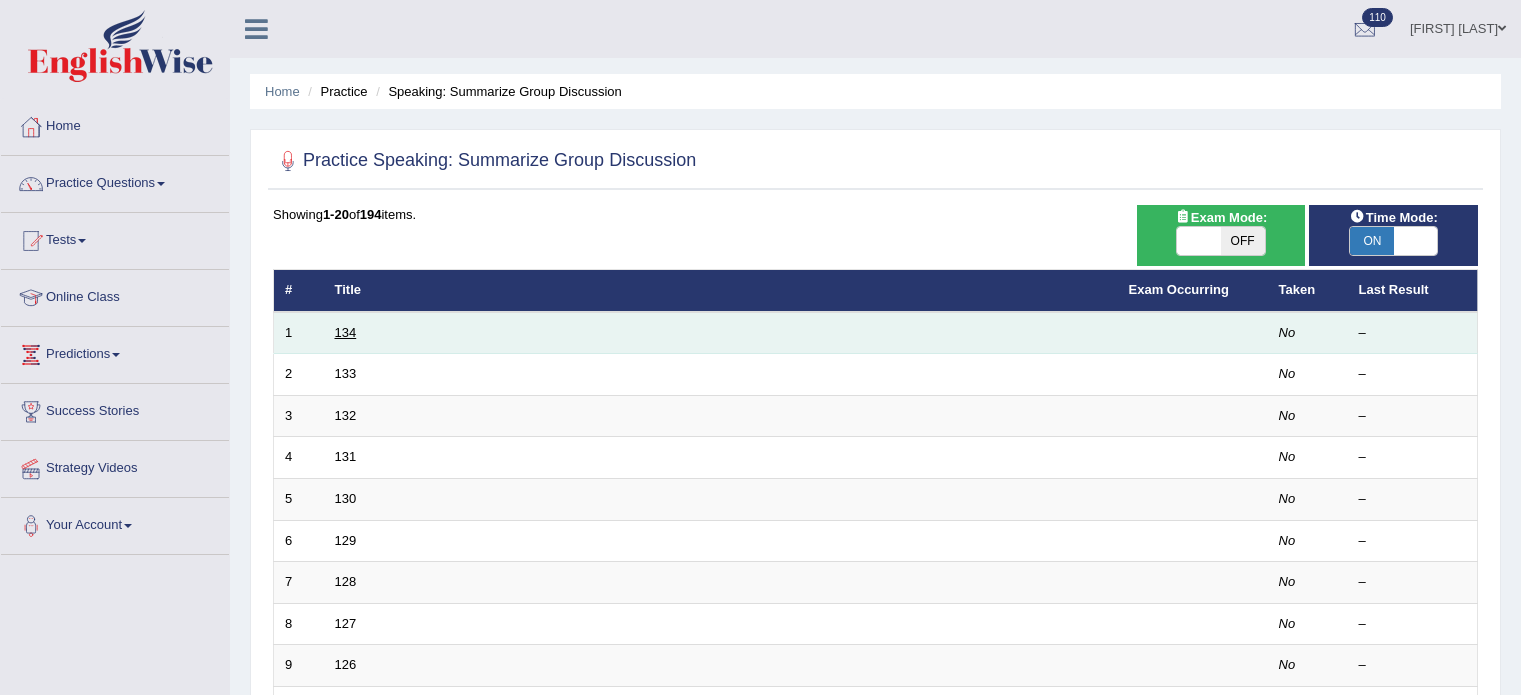 scroll, scrollTop: 0, scrollLeft: 0, axis: both 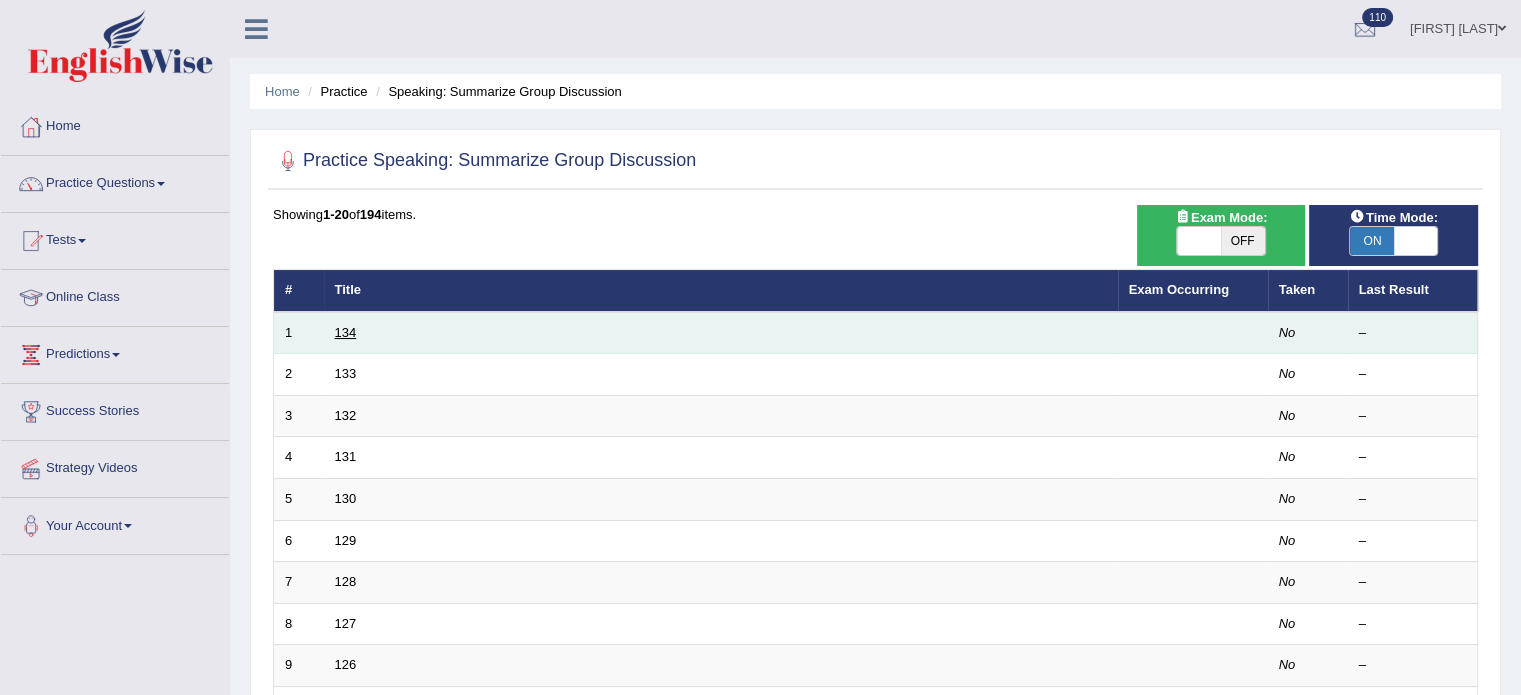 click on "134" at bounding box center [346, 332] 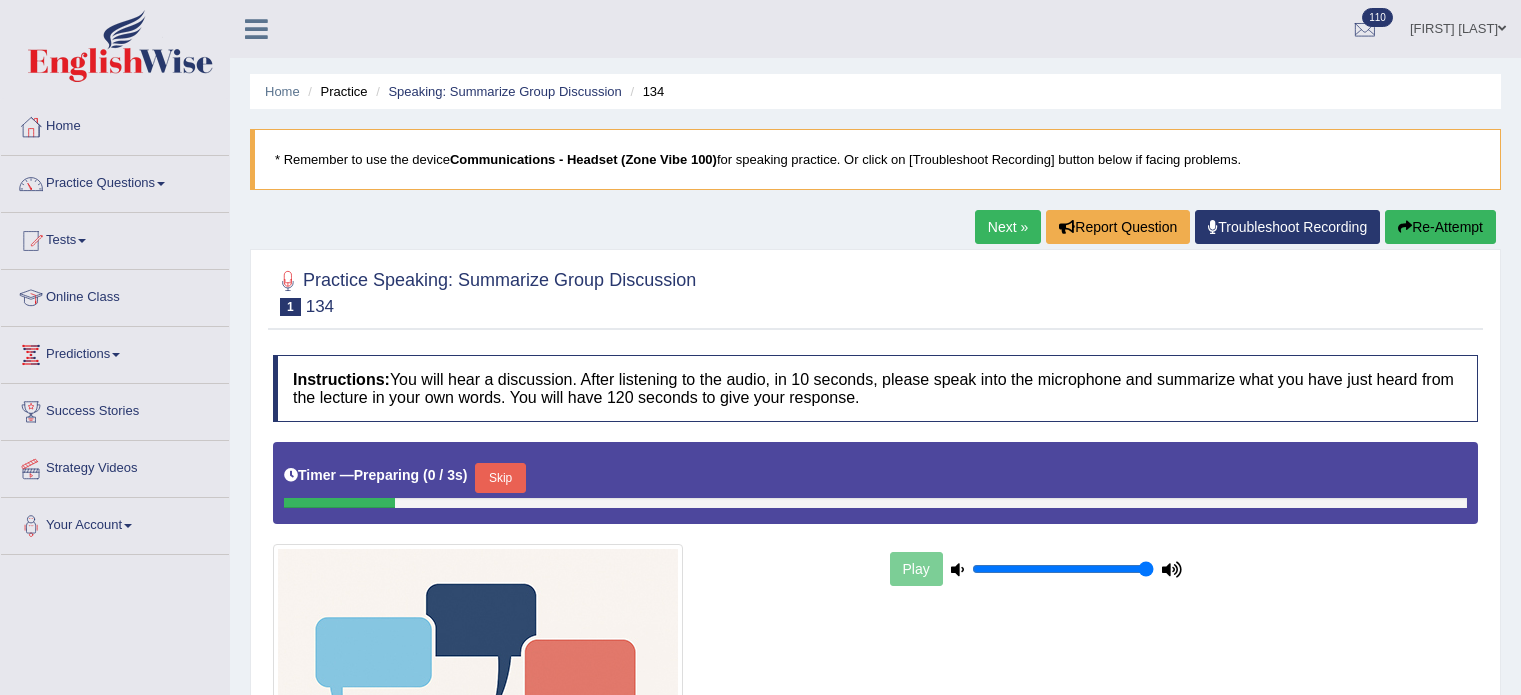 scroll, scrollTop: 0, scrollLeft: 0, axis: both 